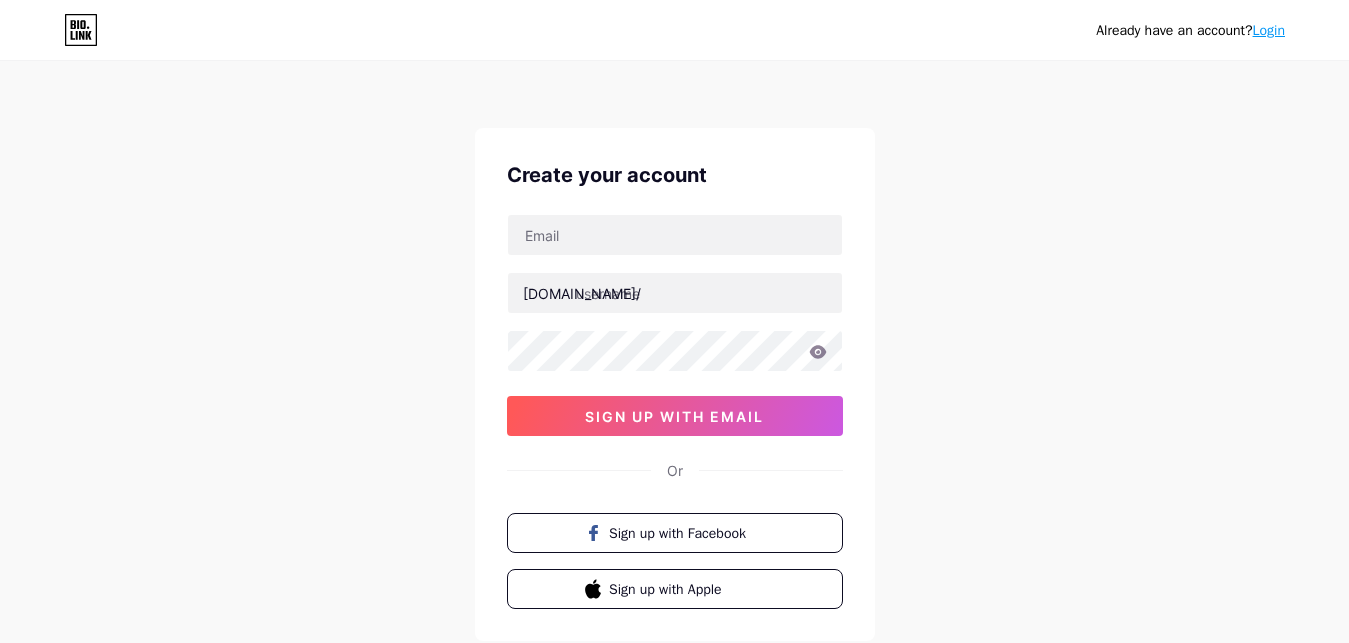 scroll, scrollTop: 0, scrollLeft: 0, axis: both 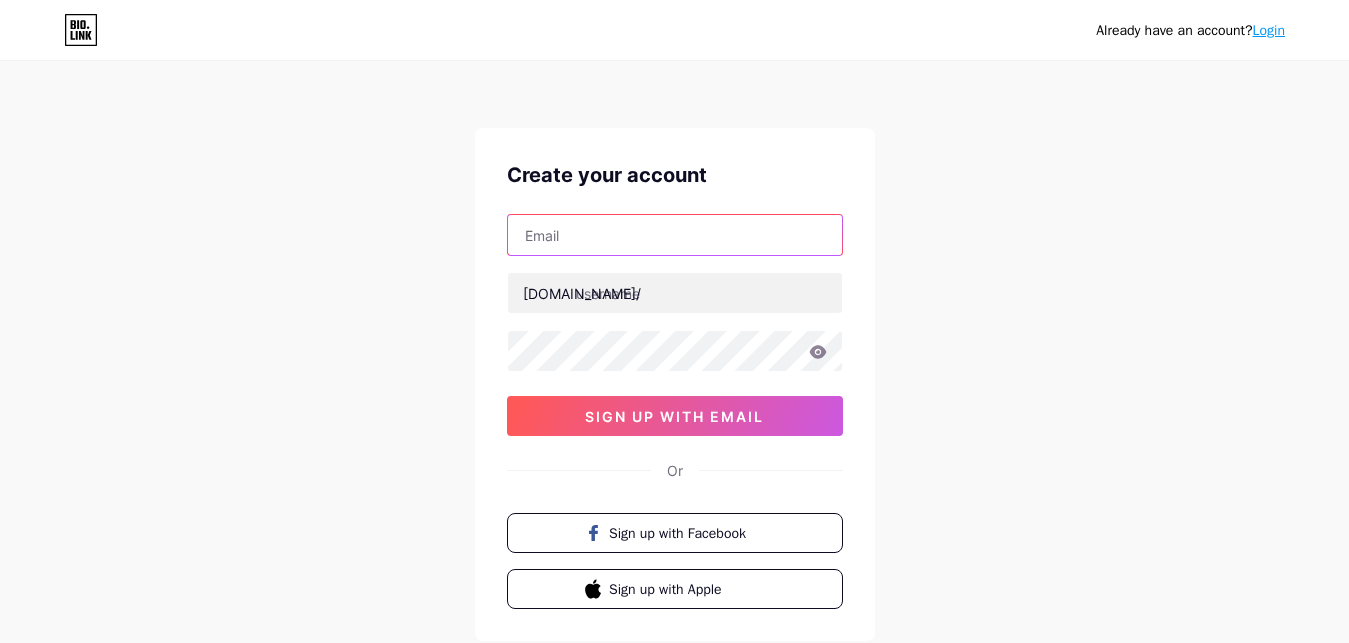 click at bounding box center [675, 235] 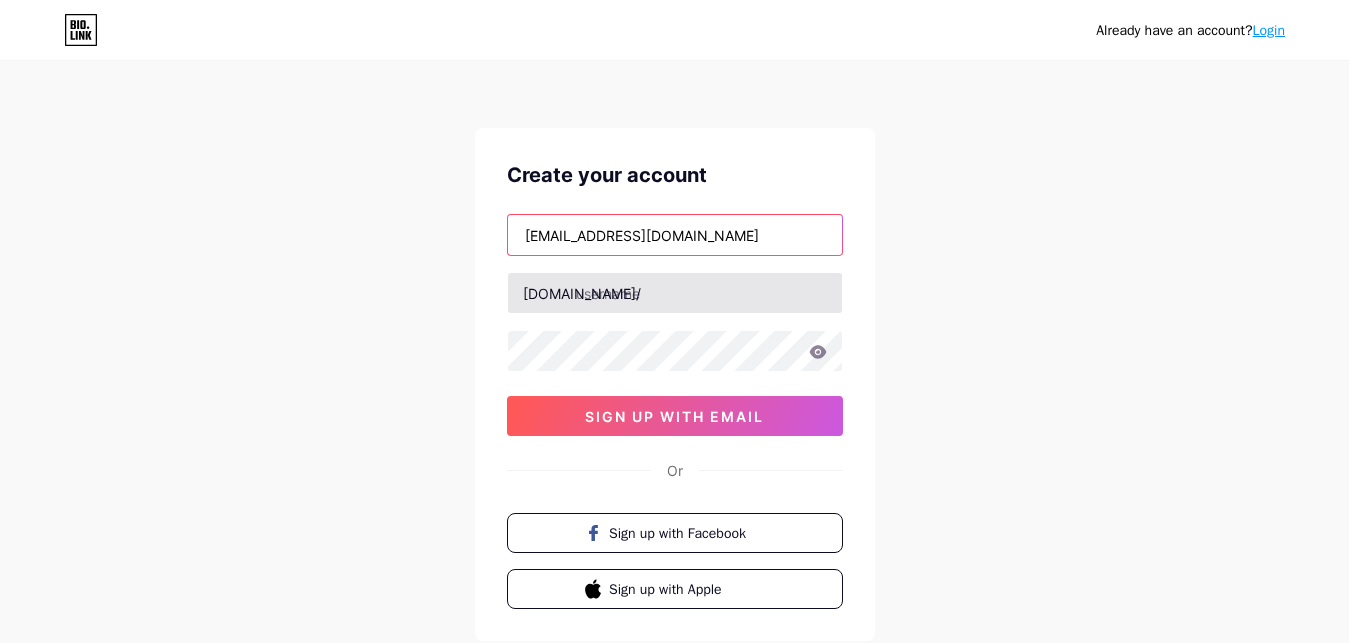 type on "[EMAIL_ADDRESS][DOMAIN_NAME]" 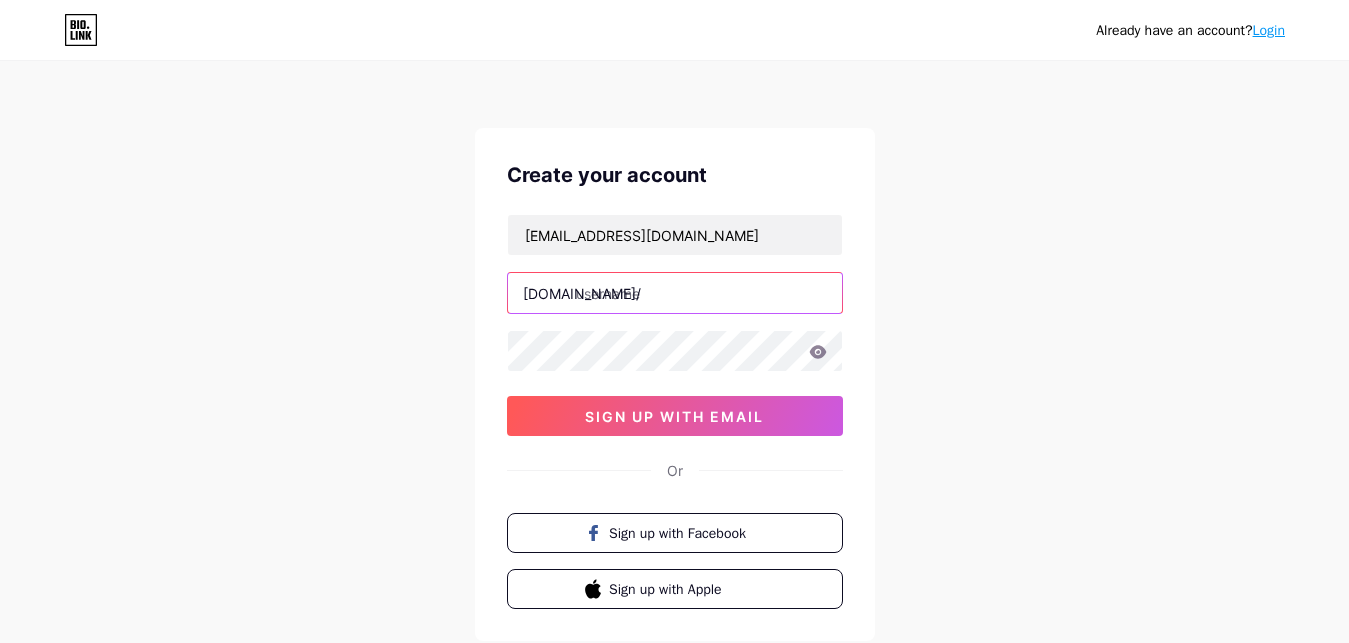click at bounding box center [675, 293] 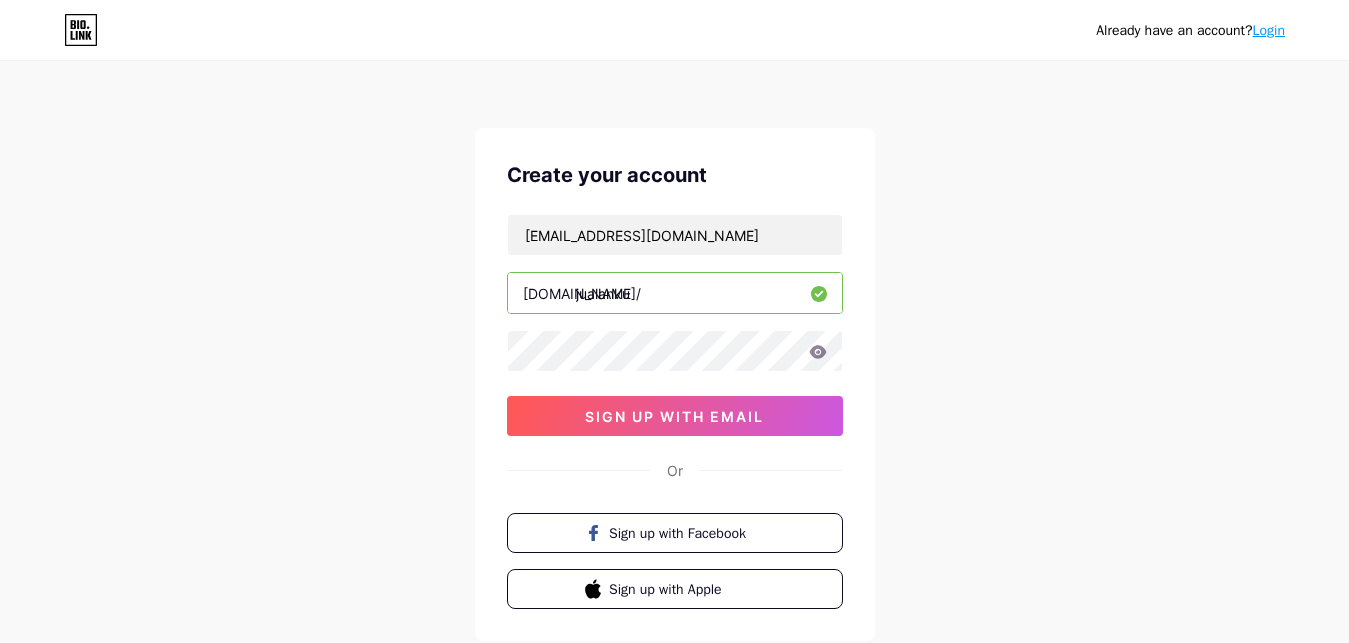type on "jualanku" 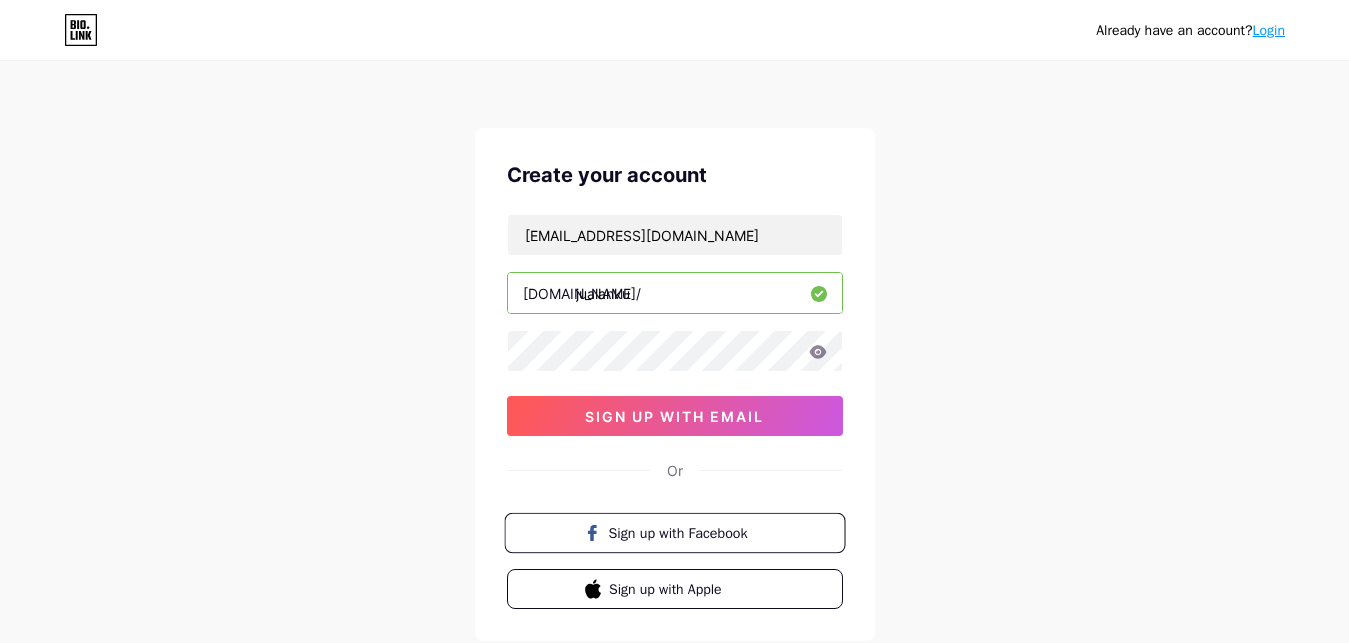 click on "Sign up with Facebook" at bounding box center [686, 532] 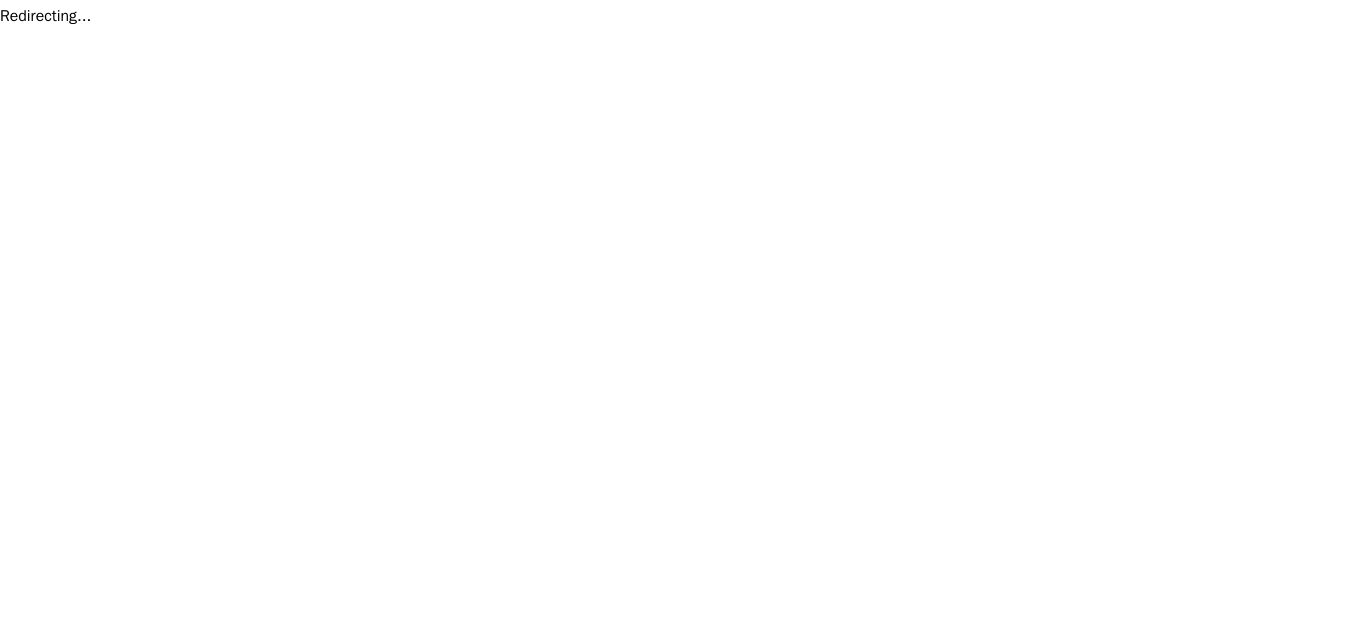 scroll, scrollTop: 0, scrollLeft: 0, axis: both 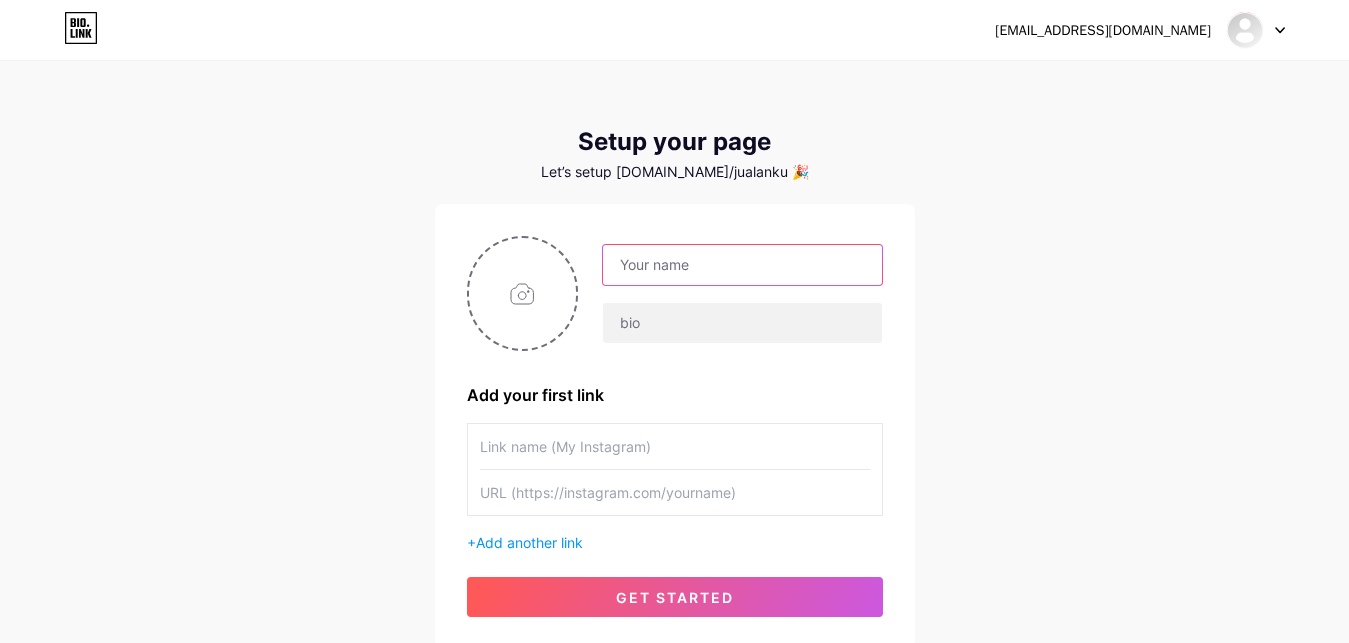 click at bounding box center (742, 265) 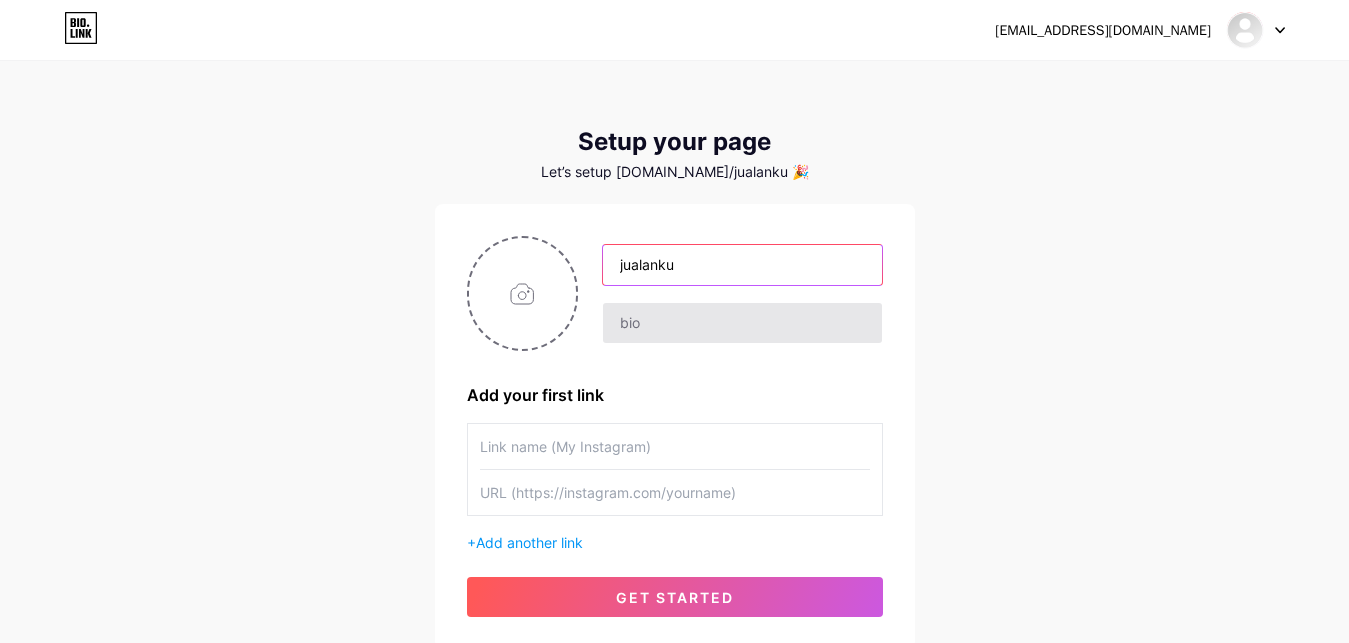 type on "jualanku" 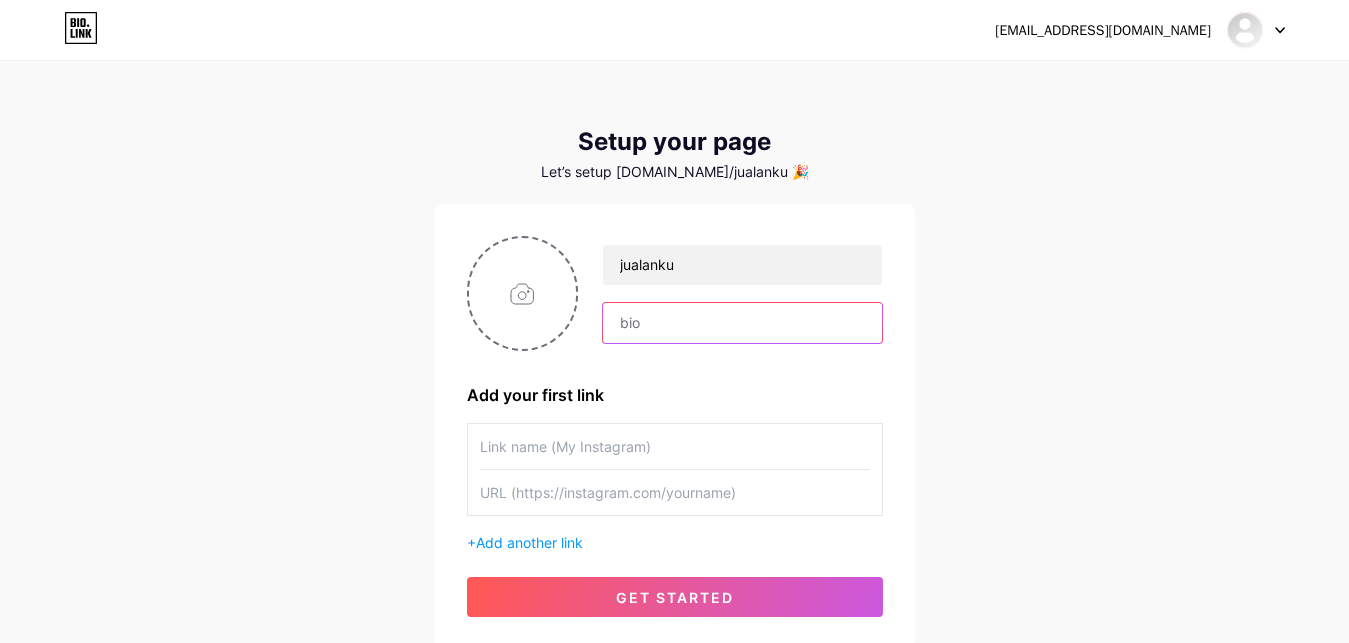 click at bounding box center [742, 323] 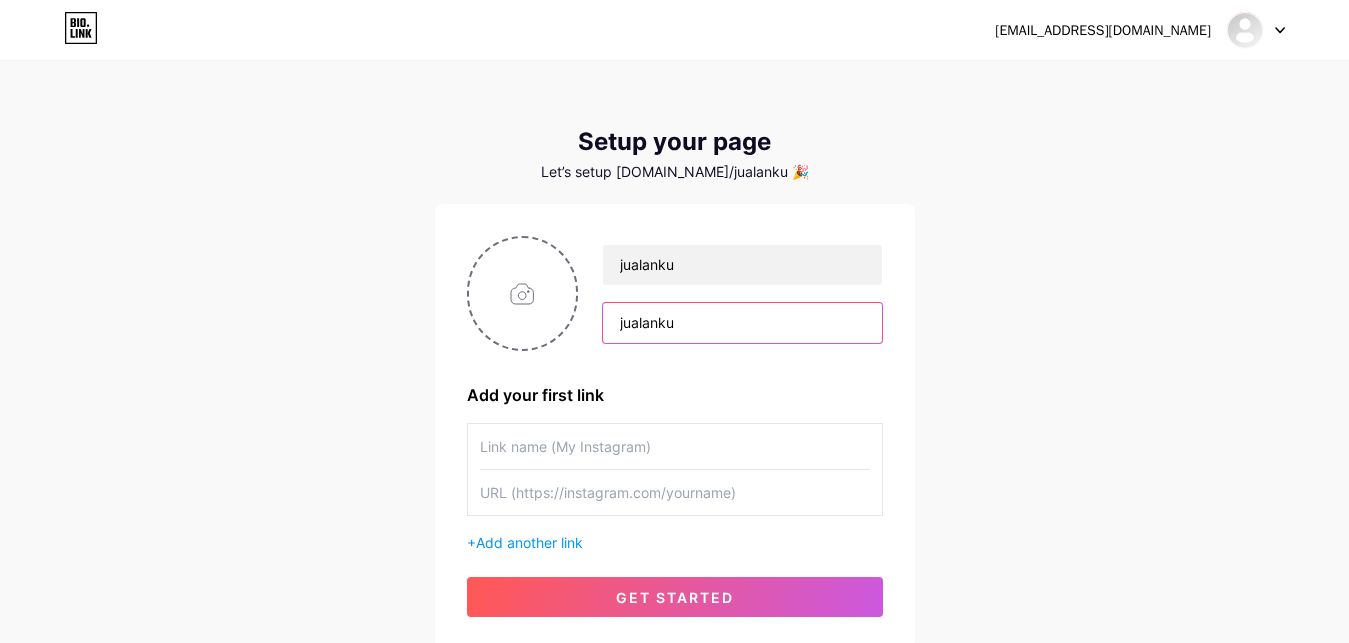 type on "jualanku" 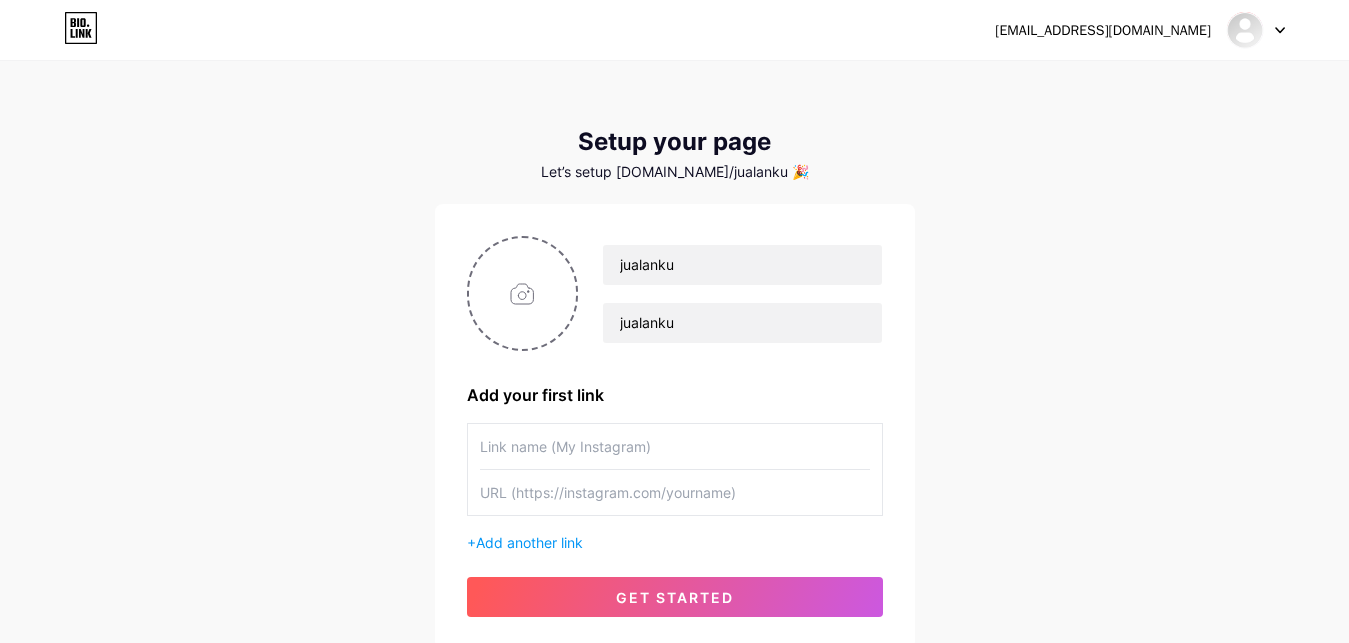 click at bounding box center [675, 446] 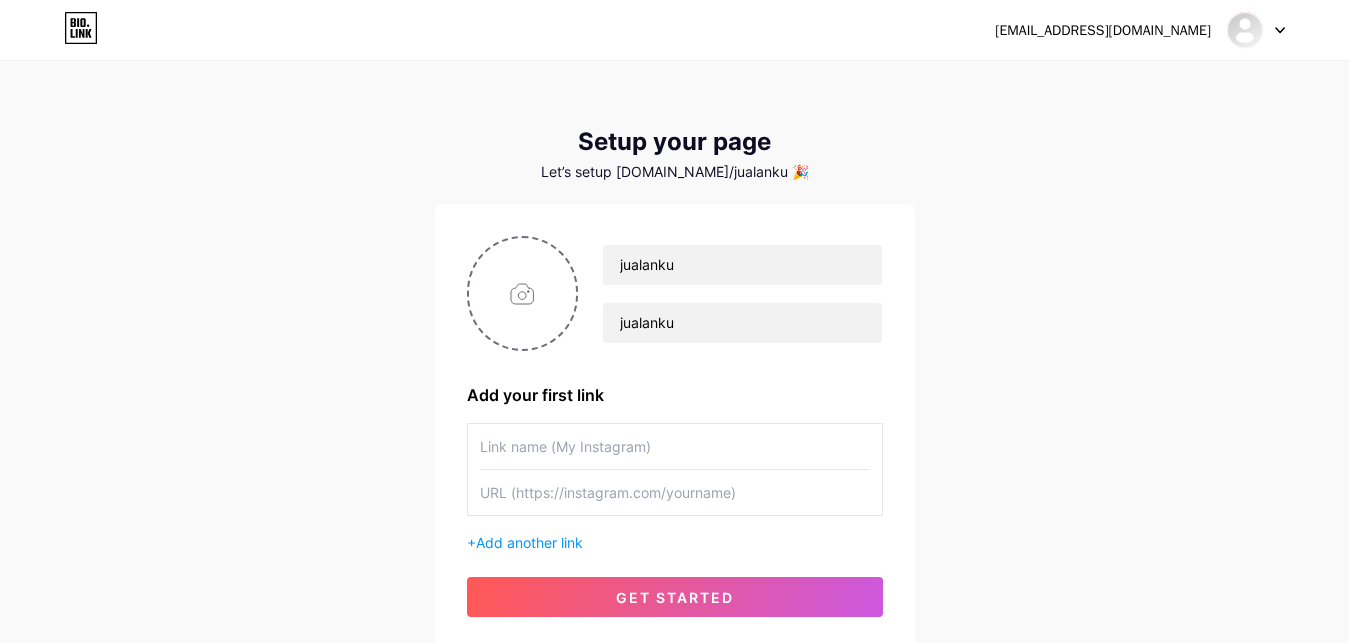 paste on "[URL][DOMAIN_NAME]" 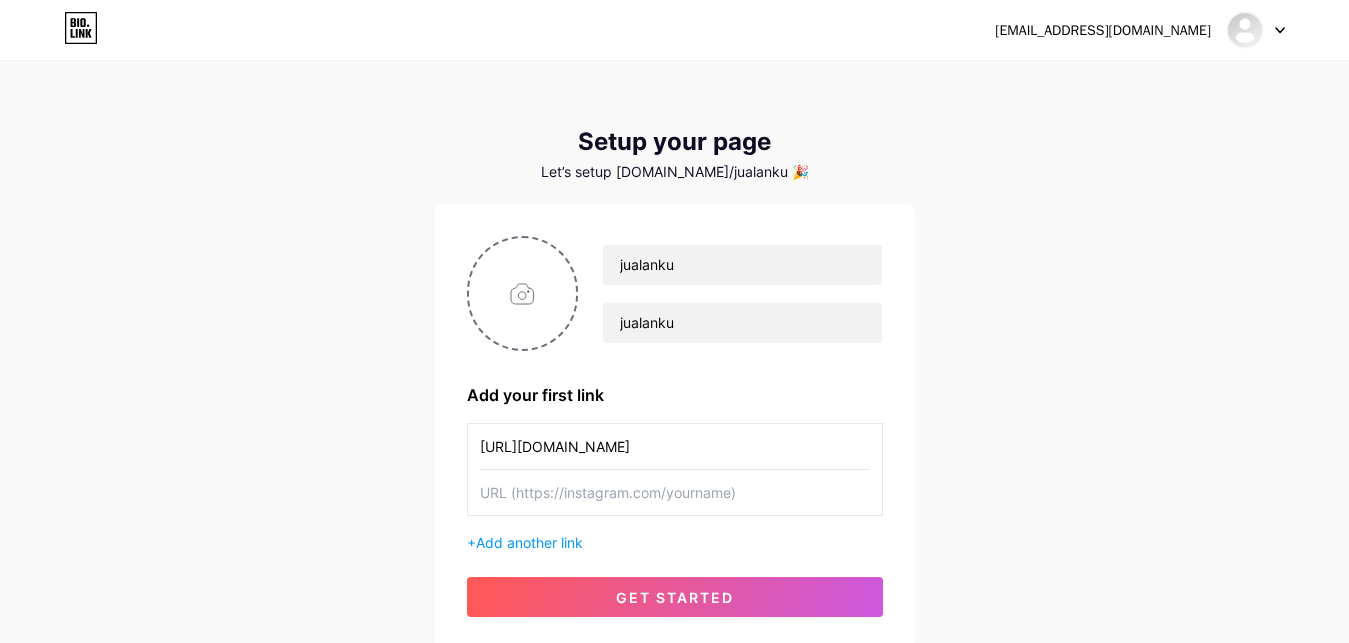 click on "[URL][DOMAIN_NAME]" at bounding box center (675, 446) 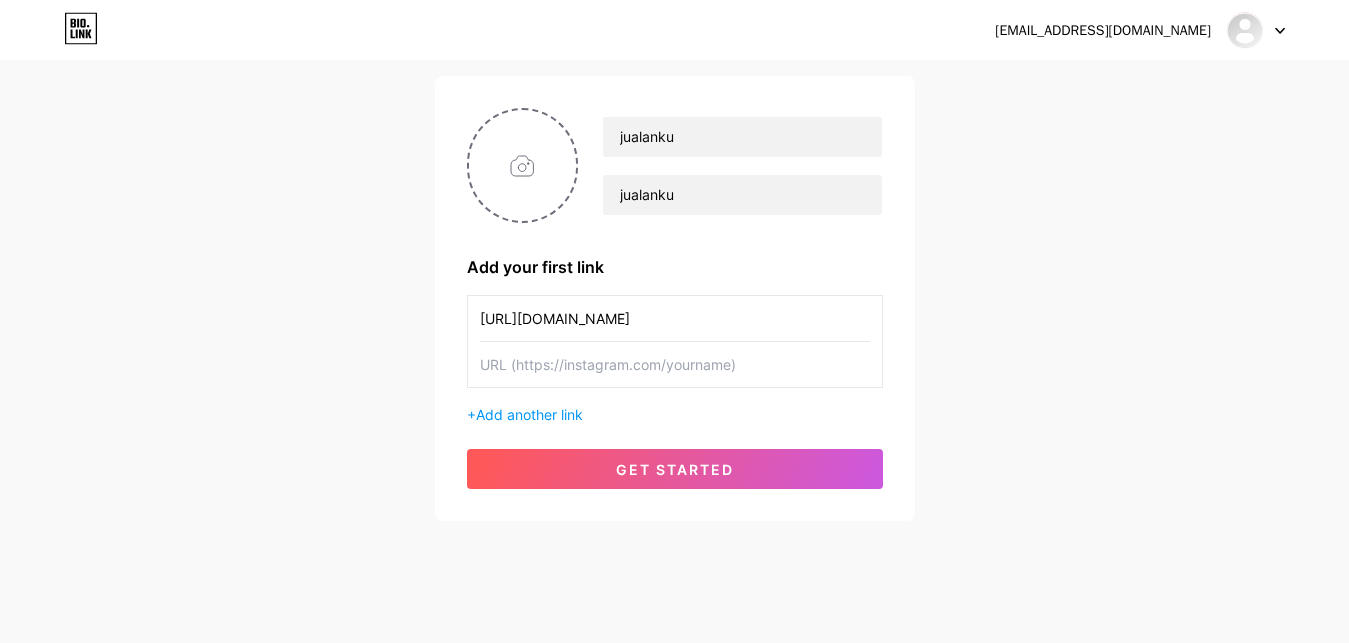 scroll, scrollTop: 150, scrollLeft: 0, axis: vertical 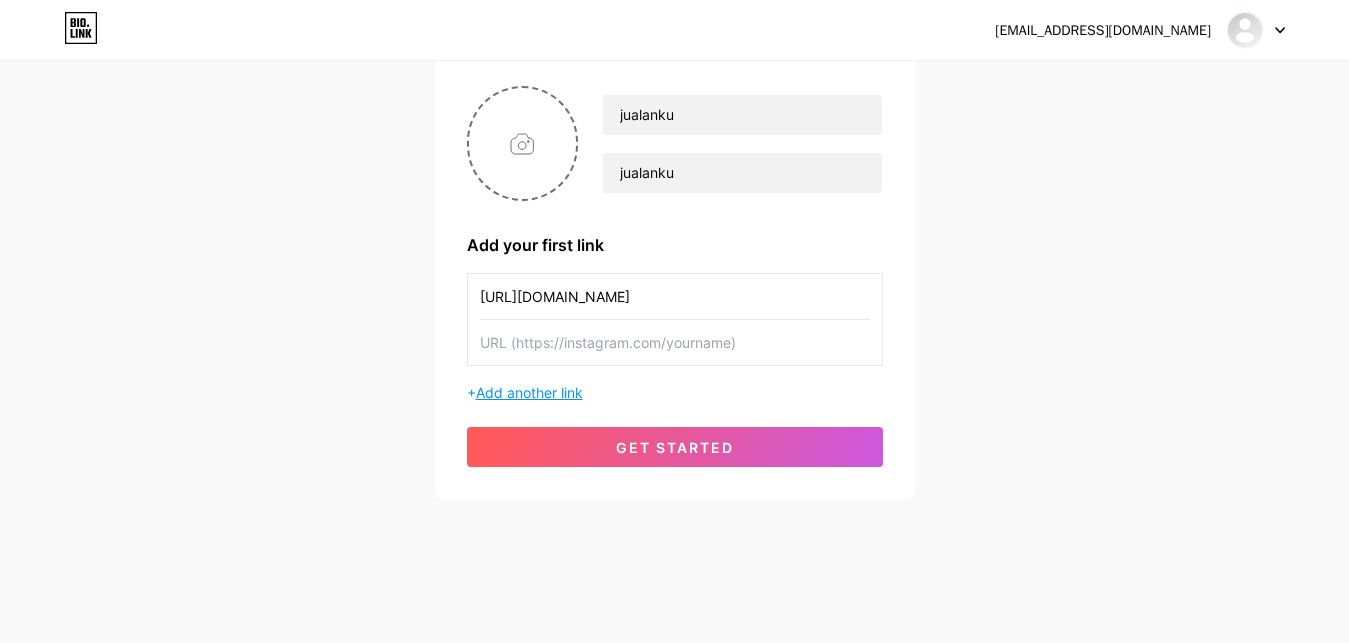 type on "[URL][DOMAIN_NAME]" 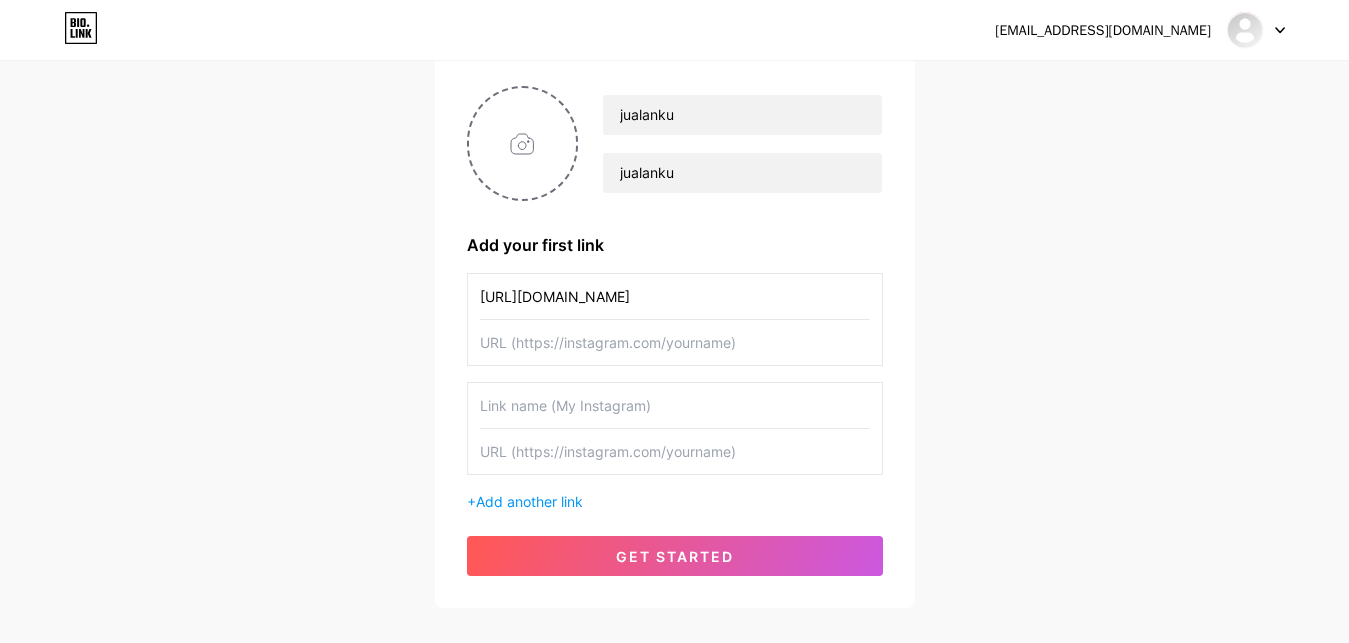 click at bounding box center [675, 342] 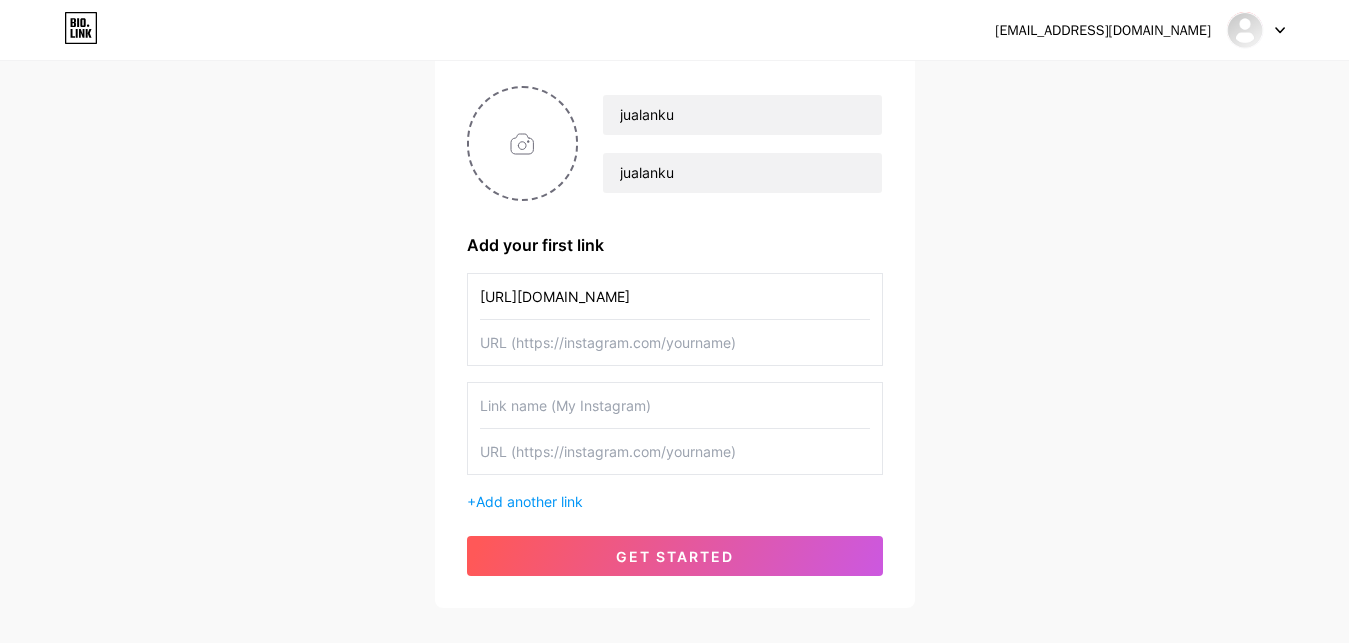 paste on "tiktok   [URL][DOMAIN_NAME]" 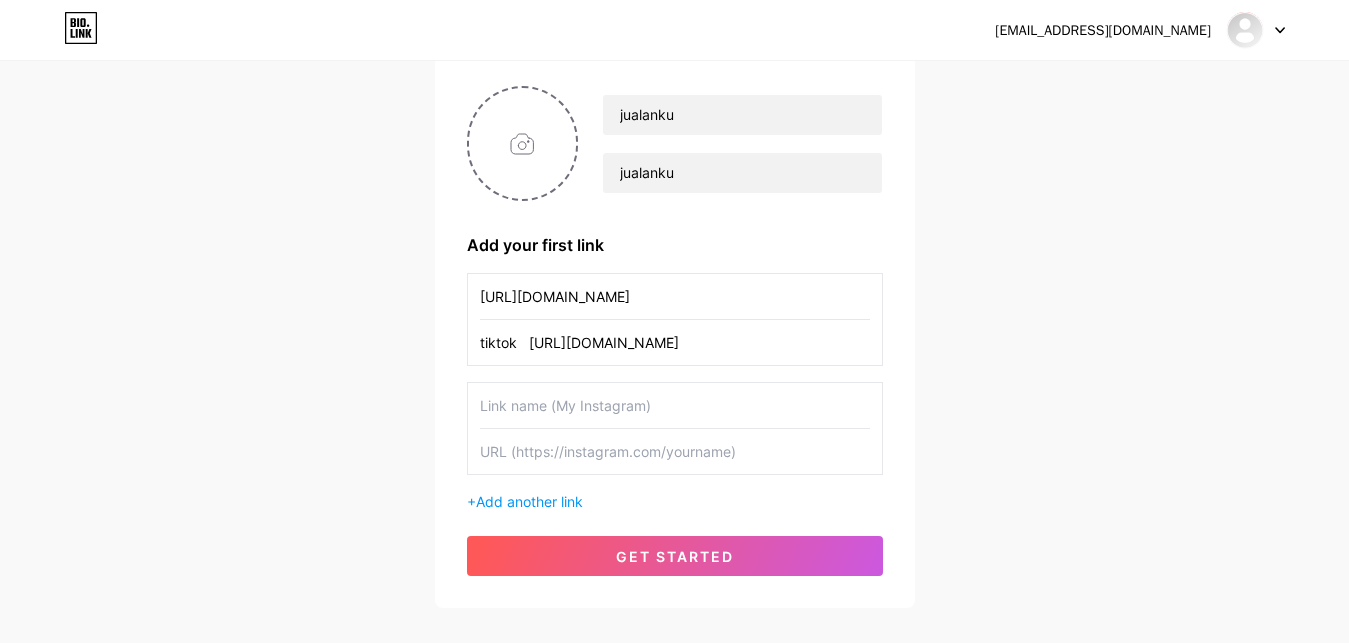 type on "tiktok   [URL][DOMAIN_NAME]" 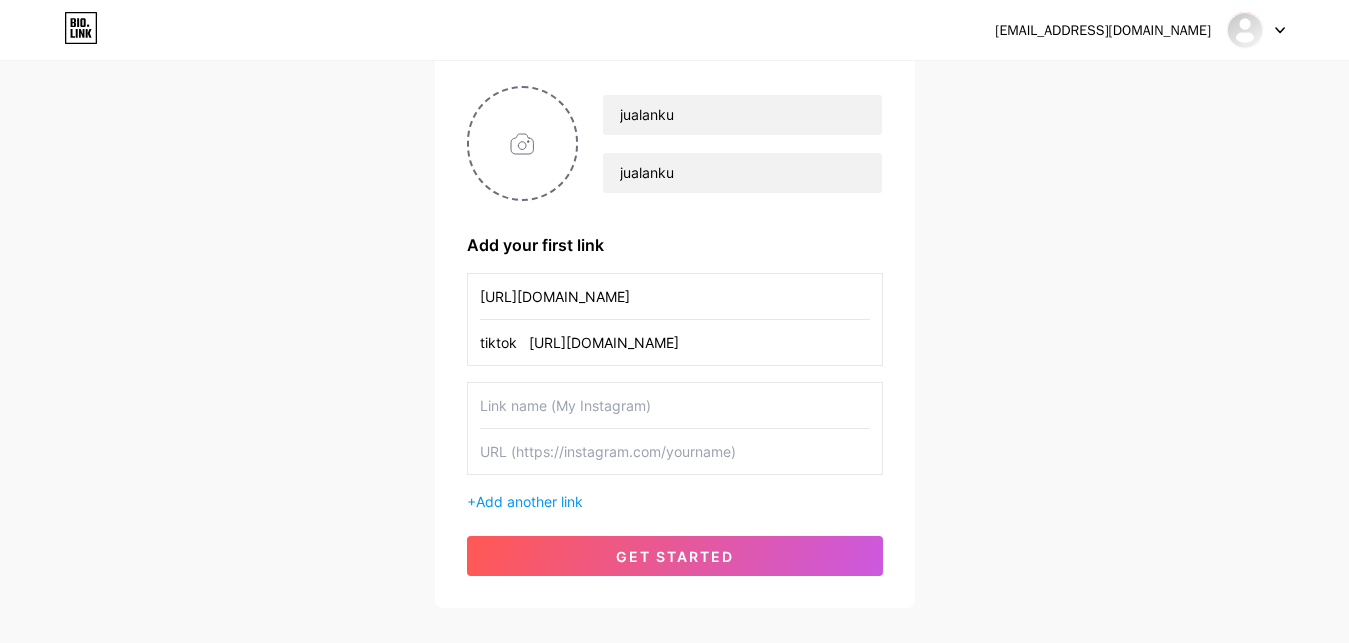 paste on "[URL][DOMAIN_NAME]" 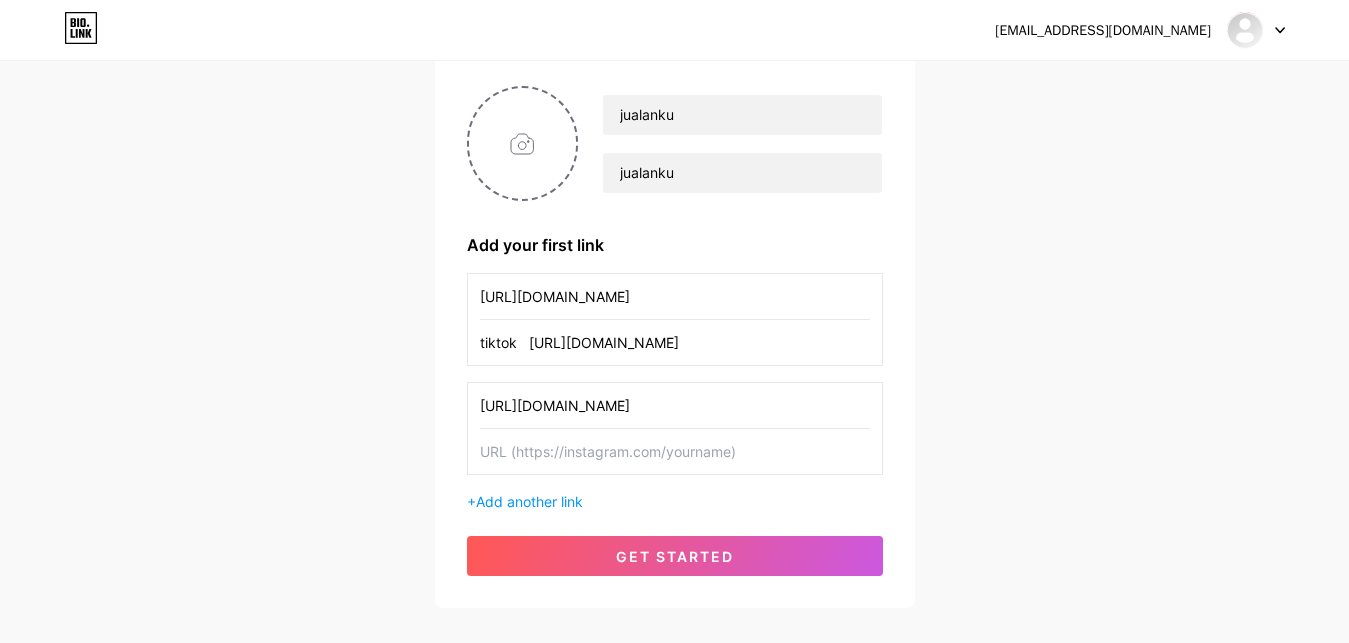 type on "[URL][DOMAIN_NAME]" 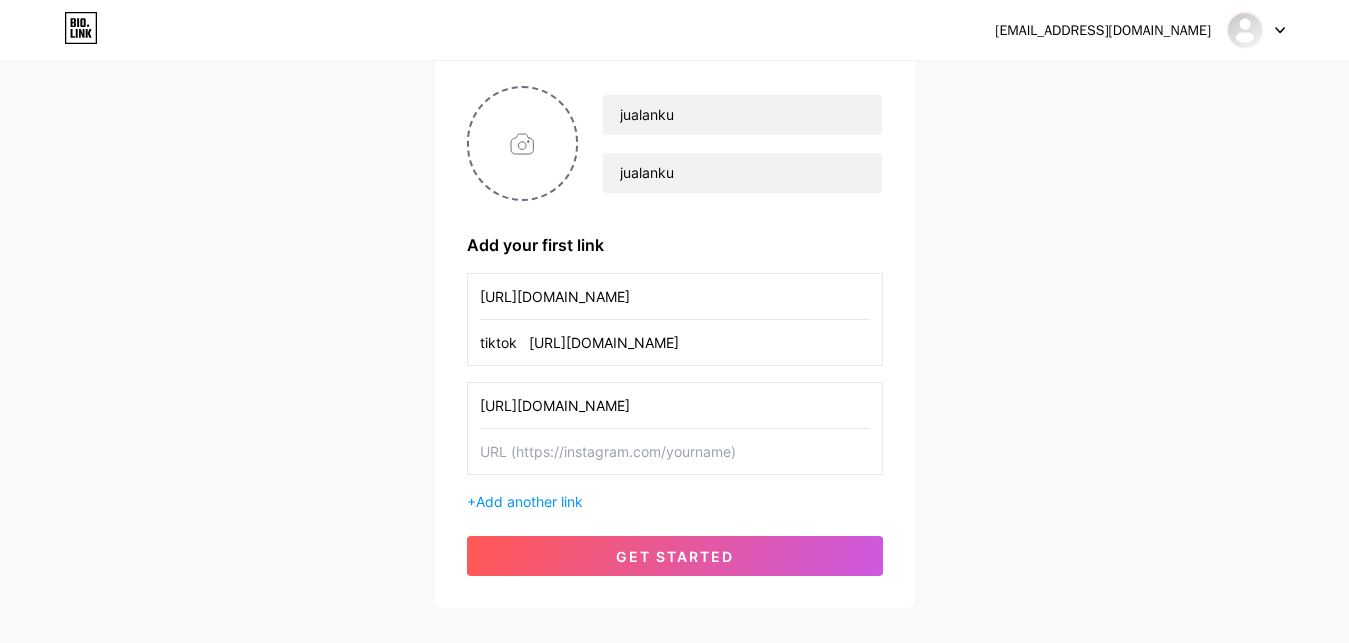 paste on "[URL][DOMAIN_NAME][DOMAIN_NAME]" 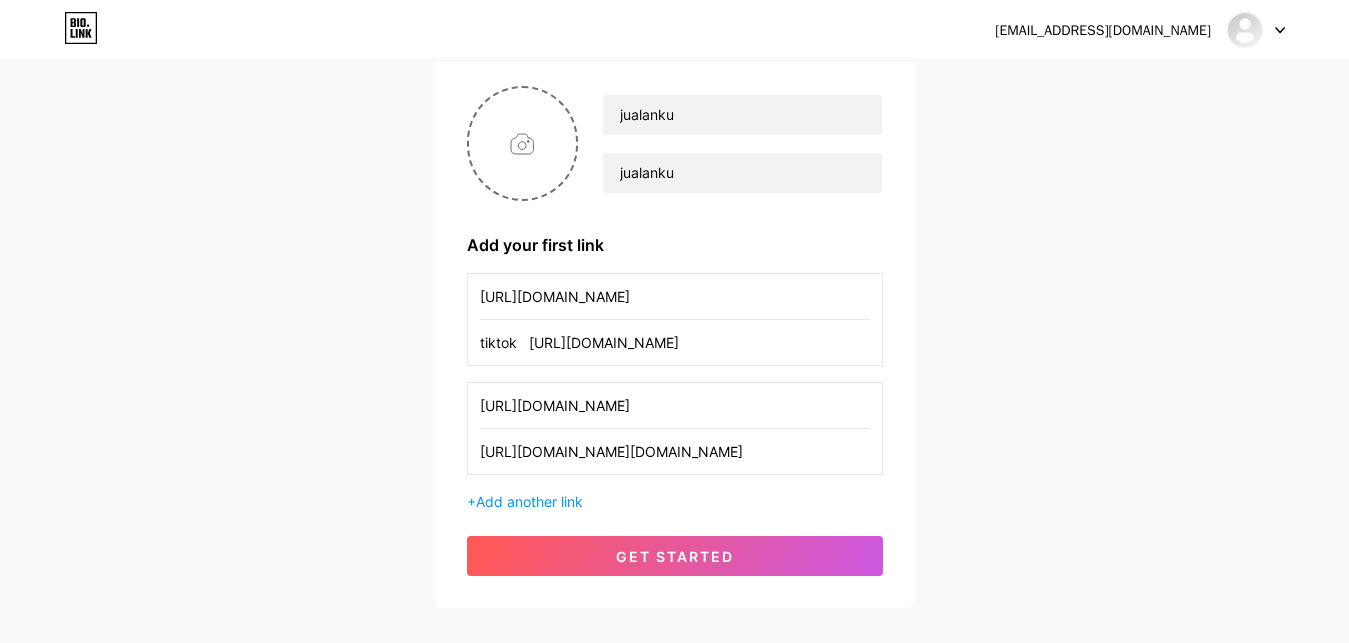 type on "[URL][DOMAIN_NAME][DOMAIN_NAME]" 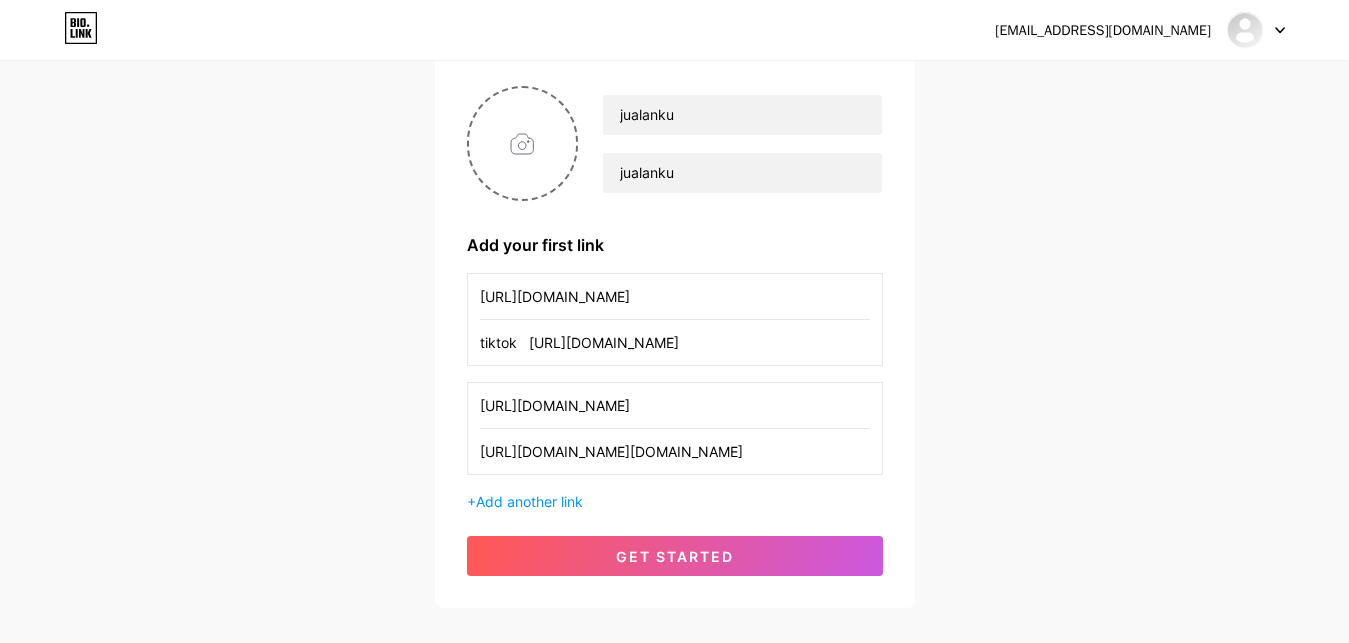 click on "[EMAIL_ADDRESS][DOMAIN_NAME]           Dashboard     Logout   Setup your page   Let’s setup [DOMAIN_NAME]/jualanku 🎉               jualanku     jualanku     Add your first link   [URL][DOMAIN_NAME]   tiktok   [URL][DOMAIN_NAME]   [URL][DOMAIN_NAME]   [URL][DOMAIN_NAME][DOMAIN_NAME]
+  Add another link     get started" at bounding box center (674, 261) 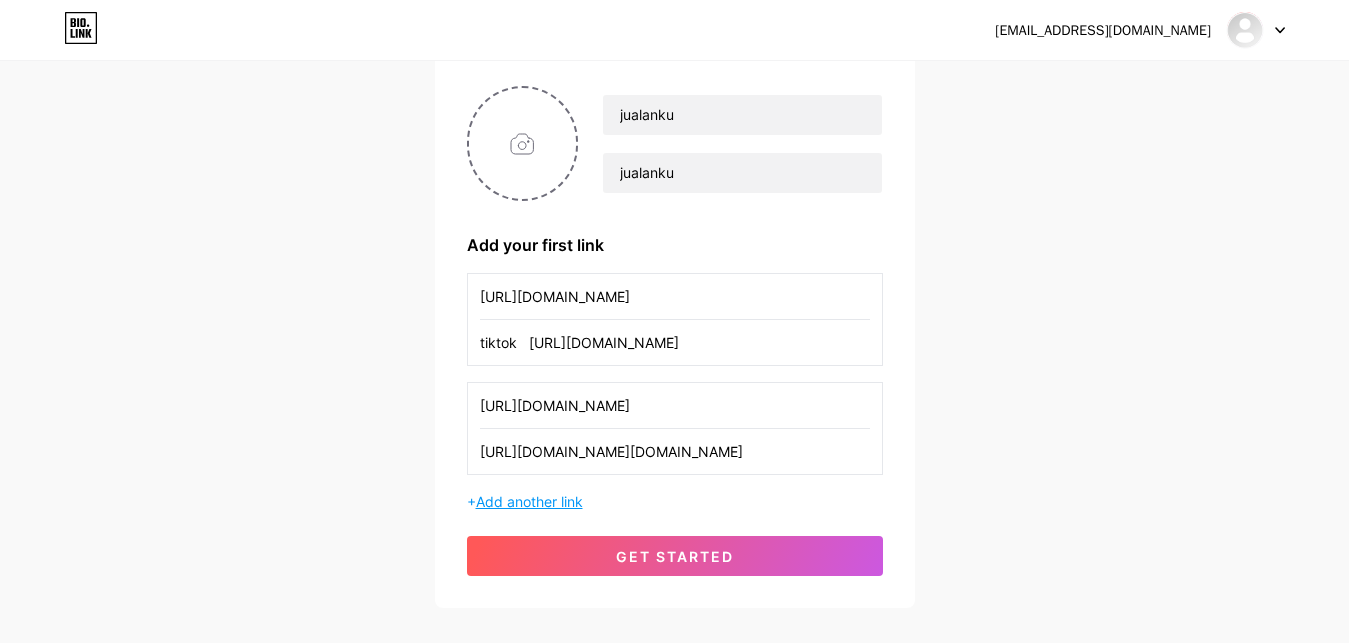 click on "Add another link" at bounding box center (529, 501) 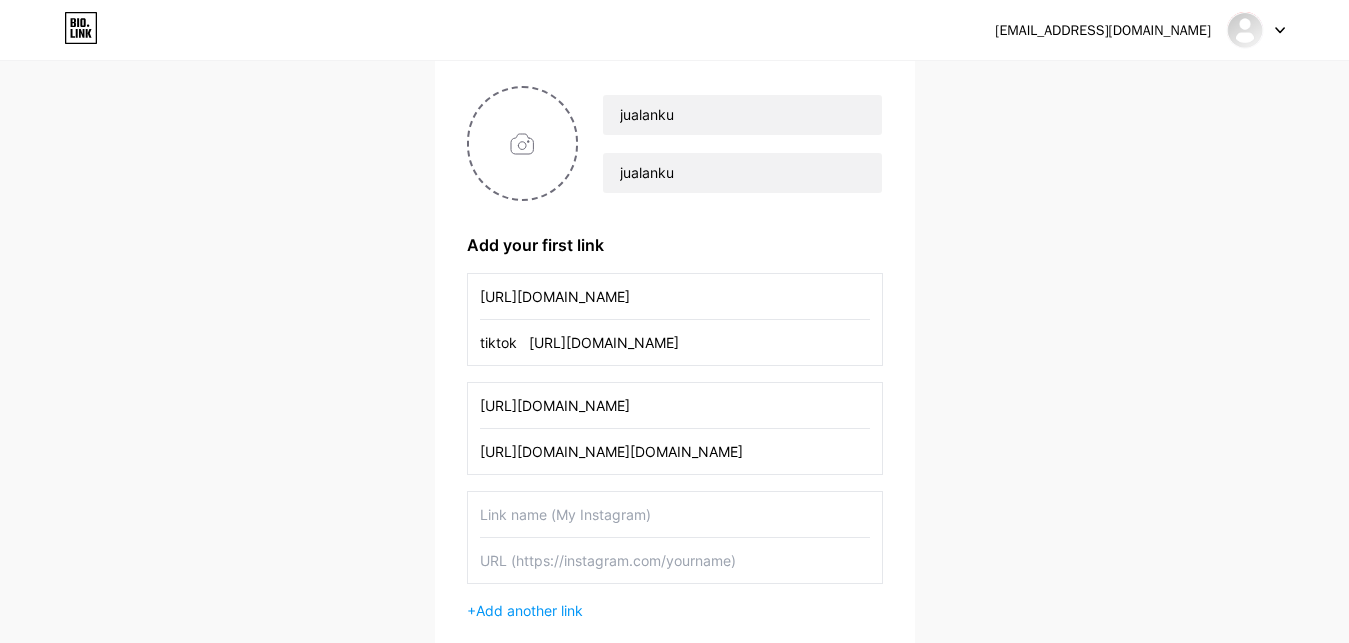 click at bounding box center (675, 514) 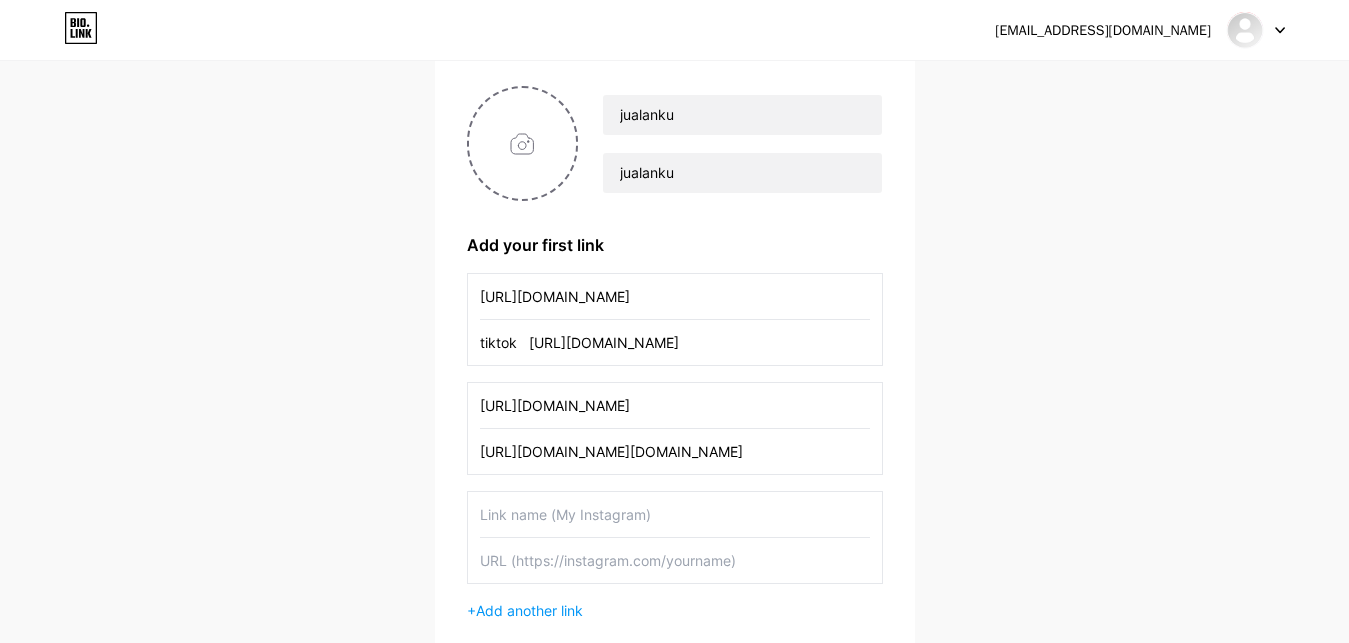 paste on "[URL][DOMAIN_NAME]" 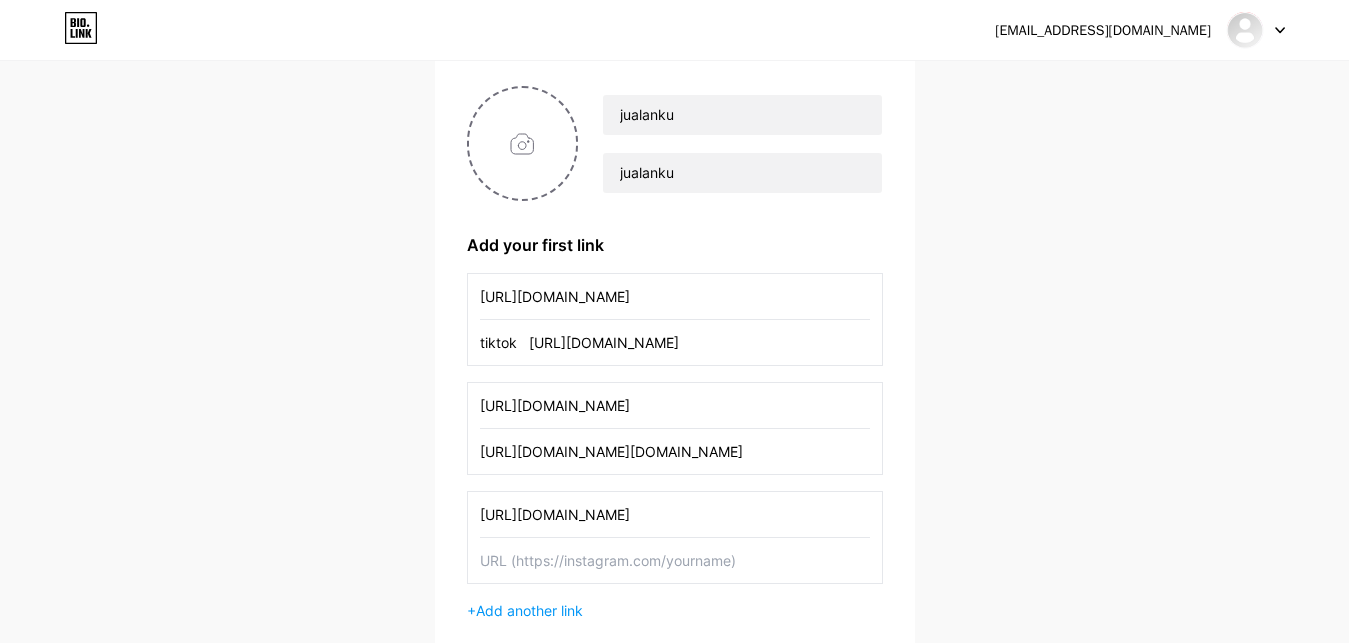 scroll, scrollTop: 368, scrollLeft: 0, axis: vertical 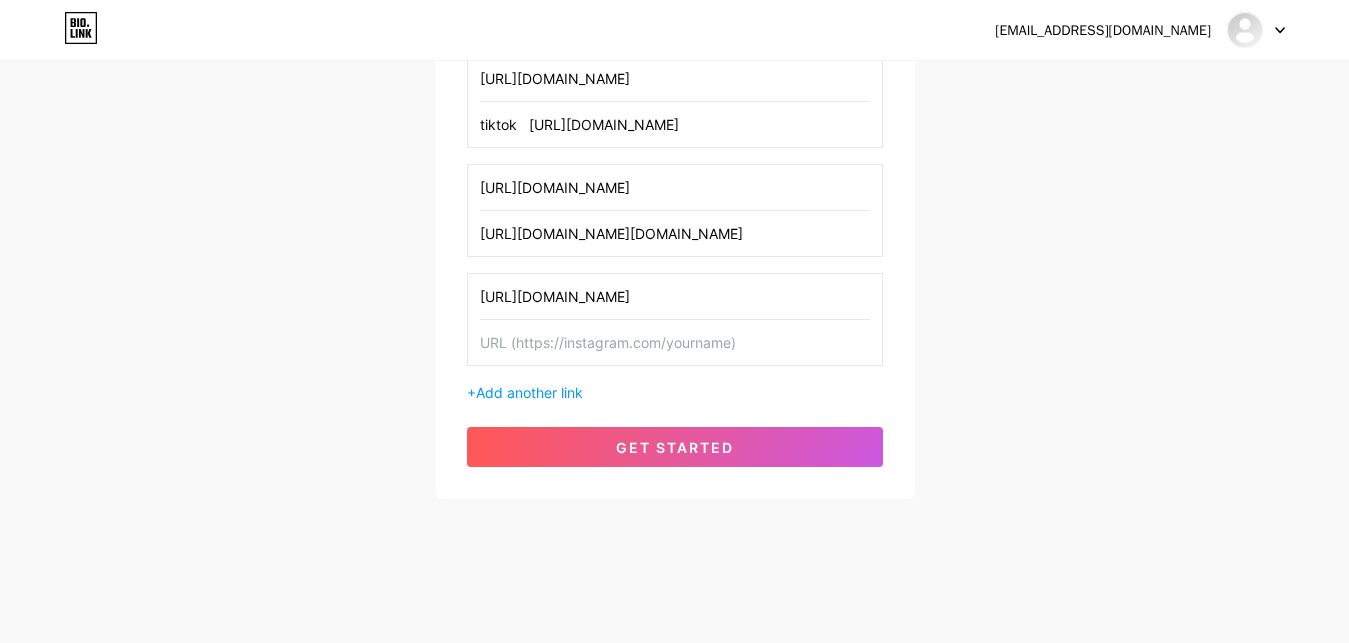type on "[URL][DOMAIN_NAME]" 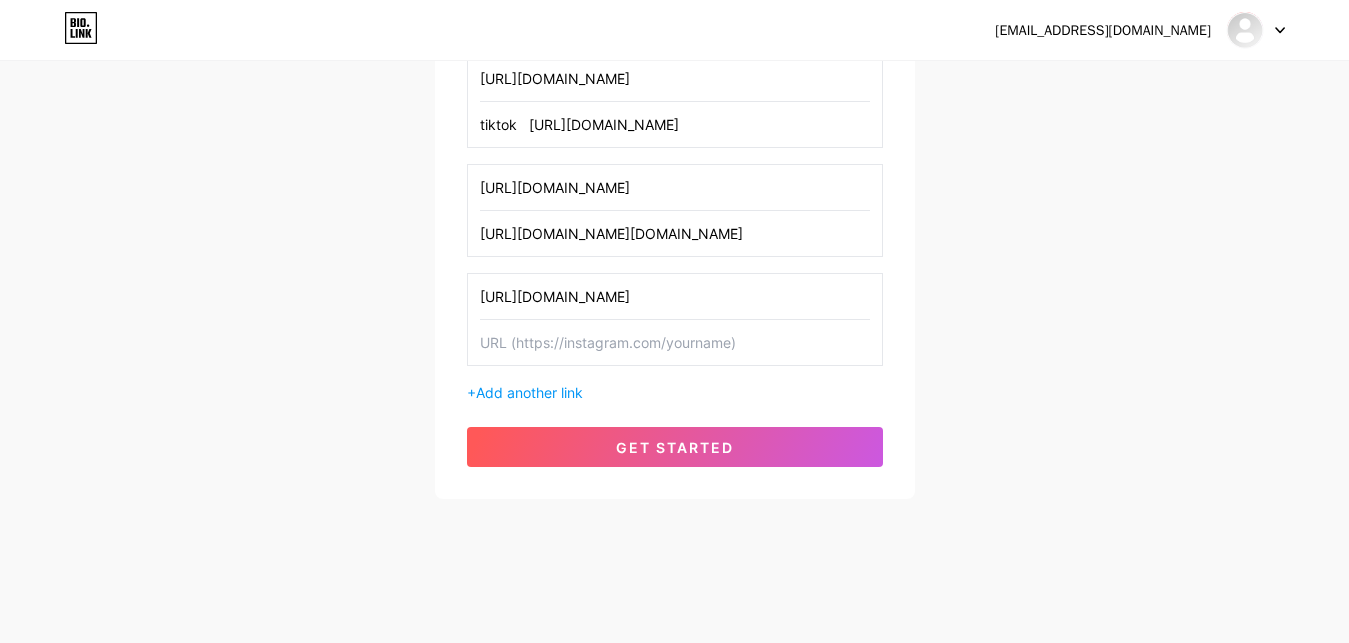 click at bounding box center (675, 342) 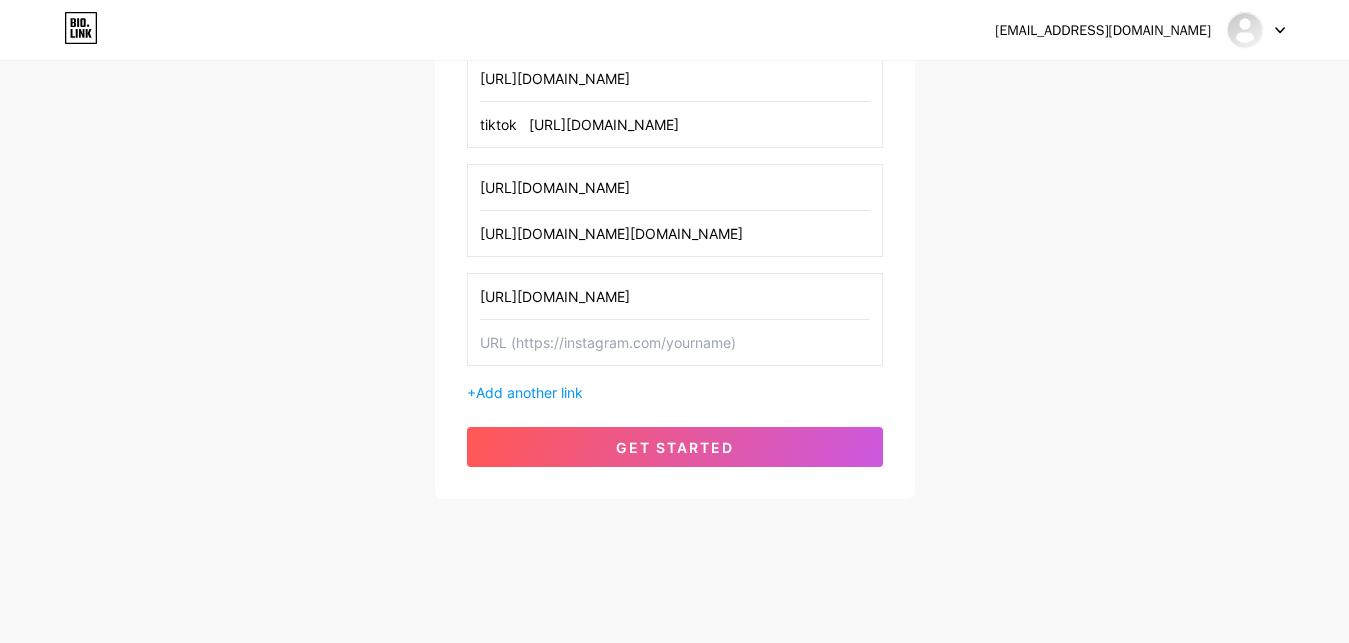 paste on "[URL][DOMAIN_NAME]" 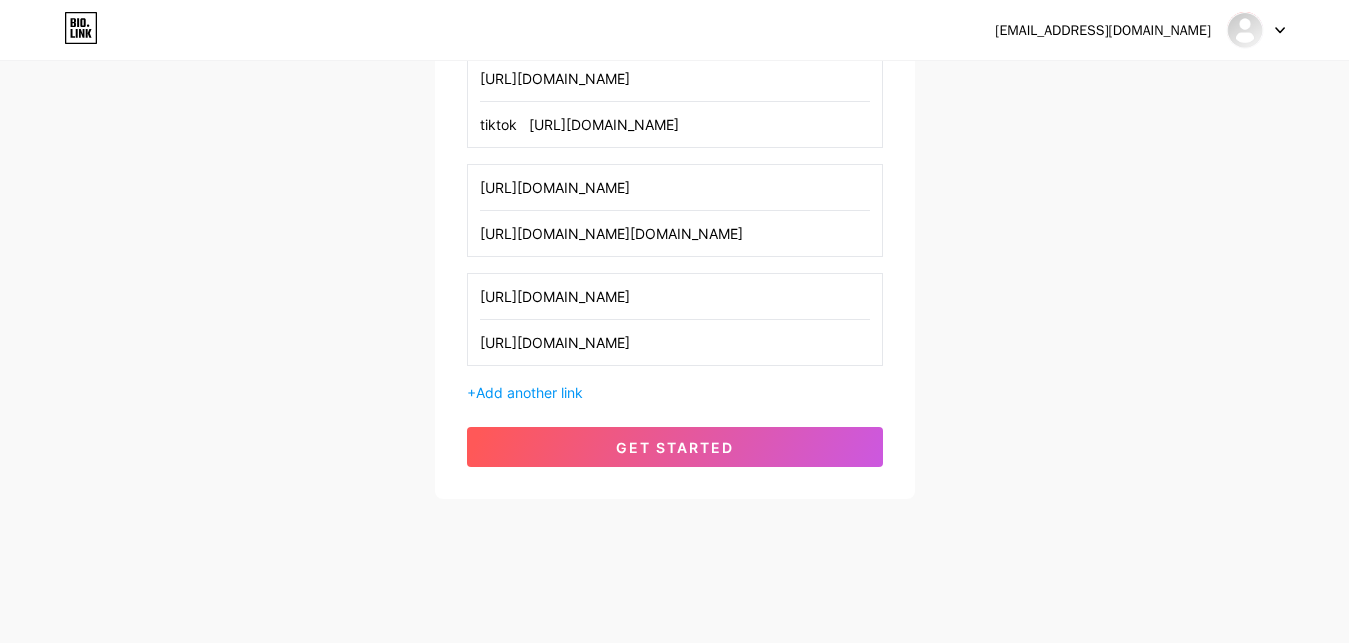 type on "[URL][DOMAIN_NAME]" 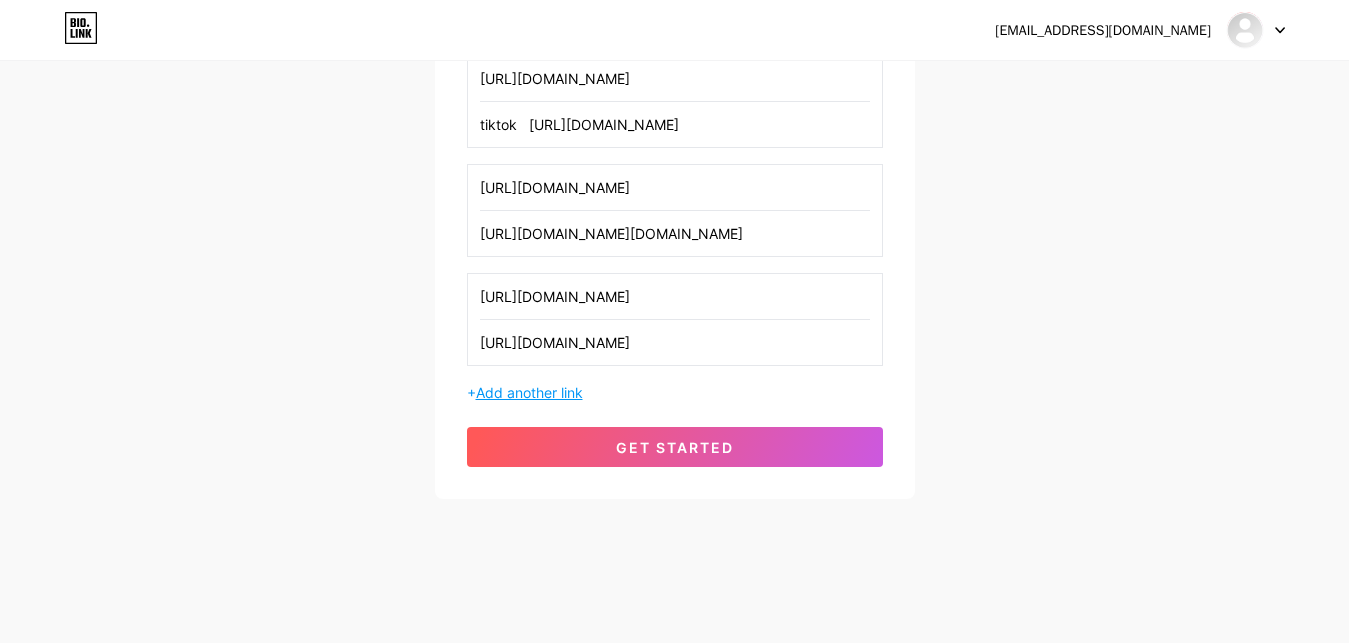 click on "Add another link" at bounding box center [529, 392] 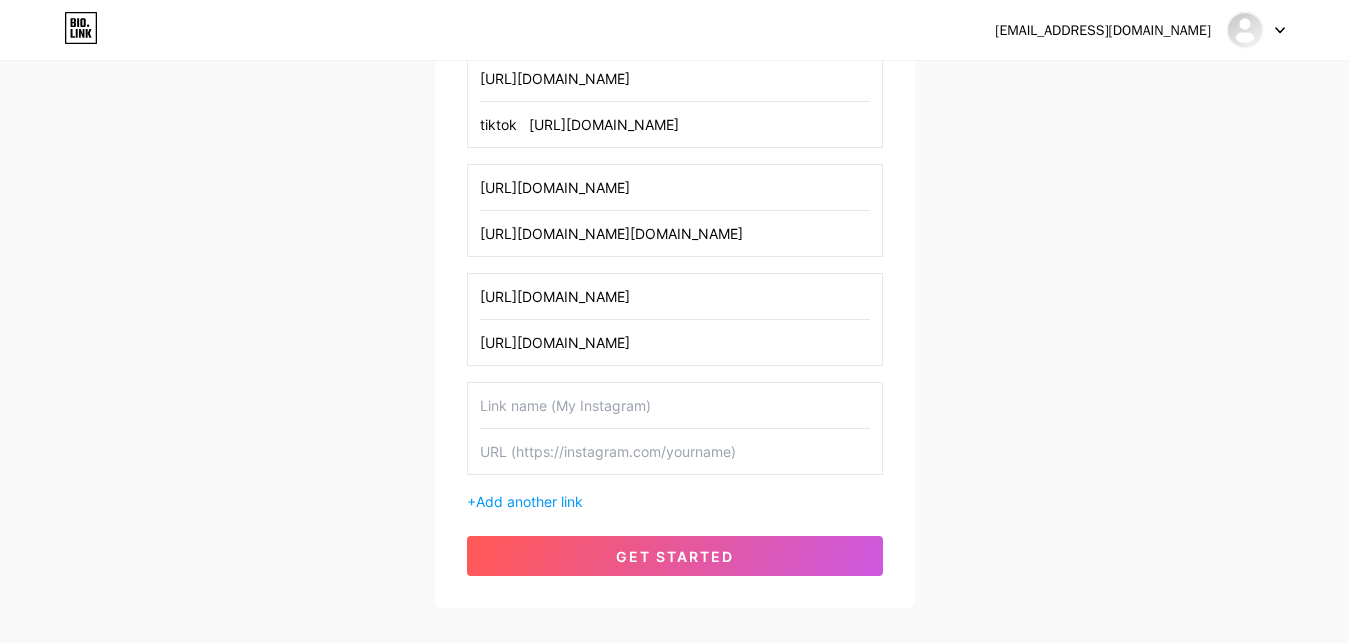 click at bounding box center [675, 405] 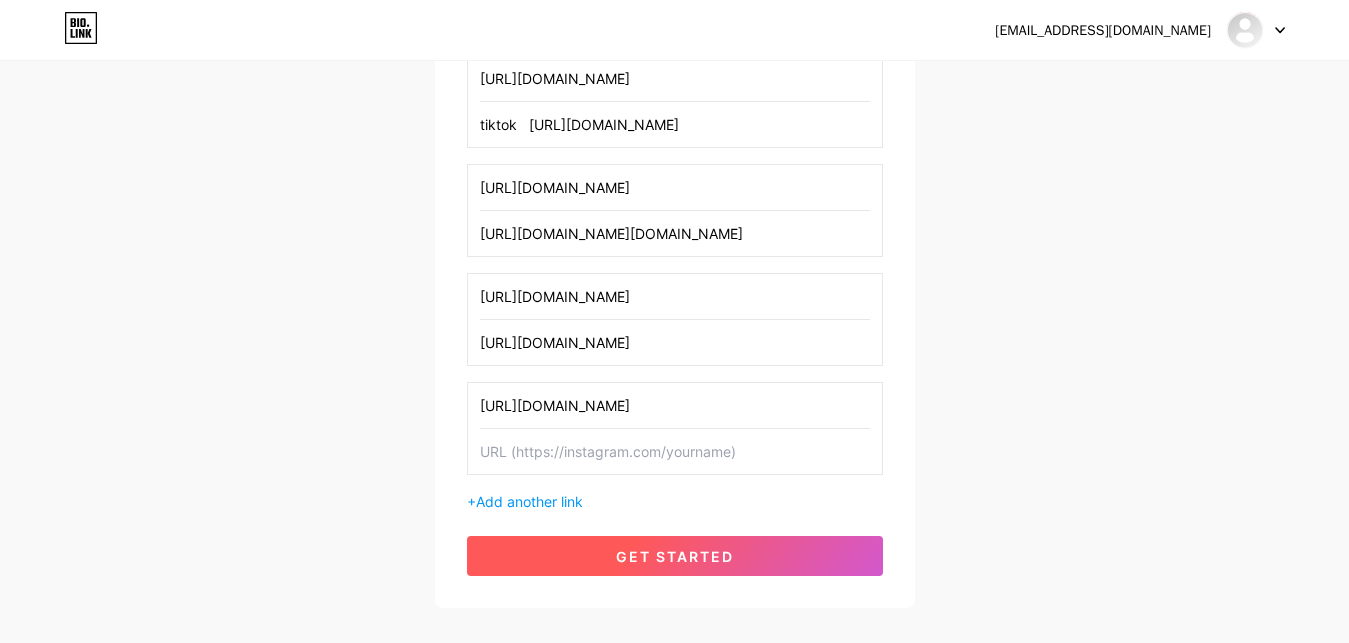 type on "[URL][DOMAIN_NAME]" 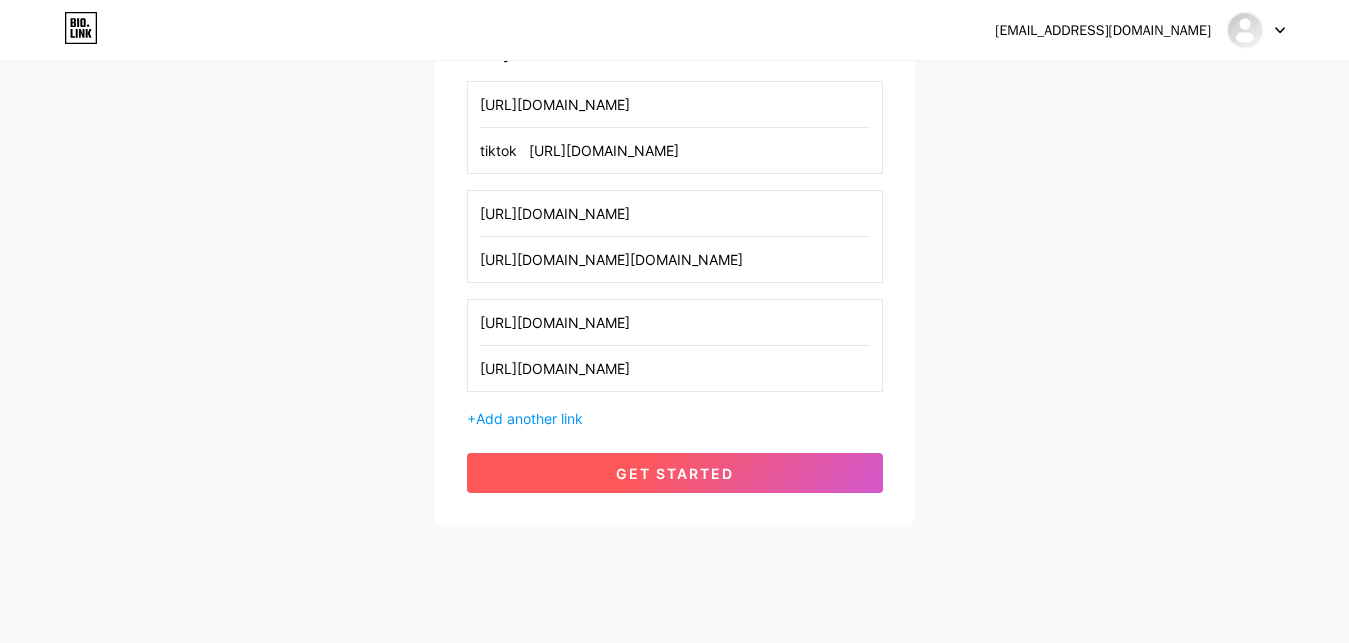 scroll, scrollTop: 394, scrollLeft: 0, axis: vertical 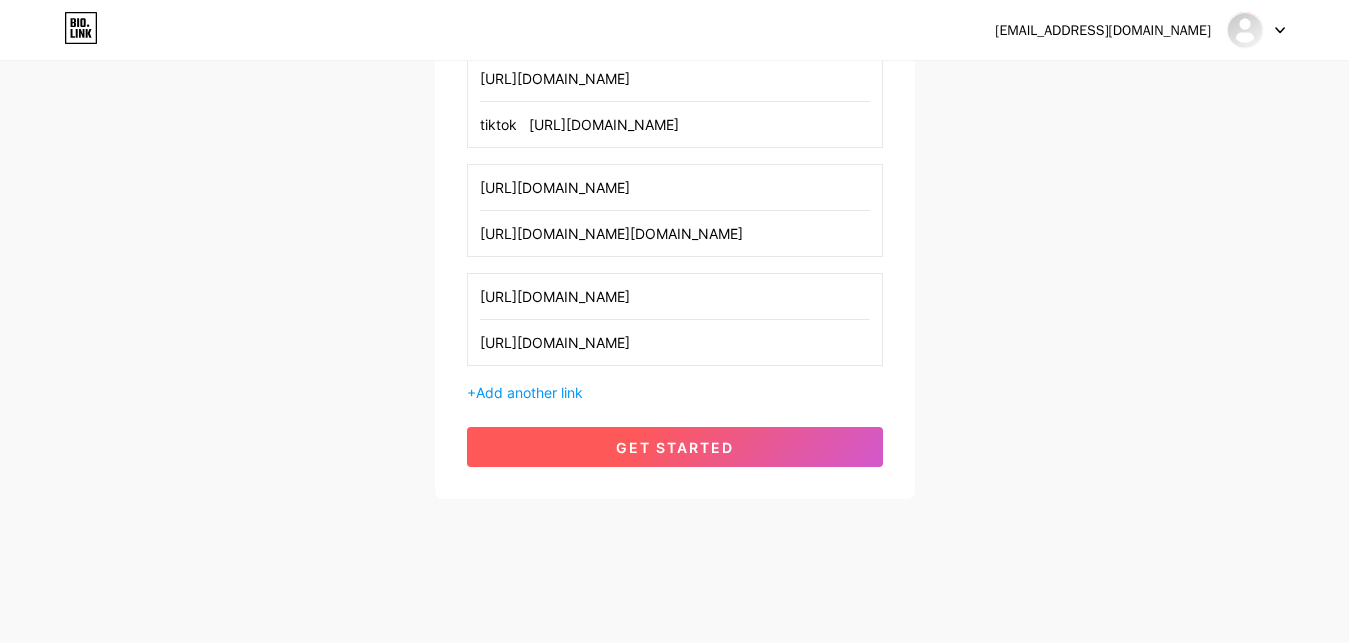 click on "get started" at bounding box center (675, 447) 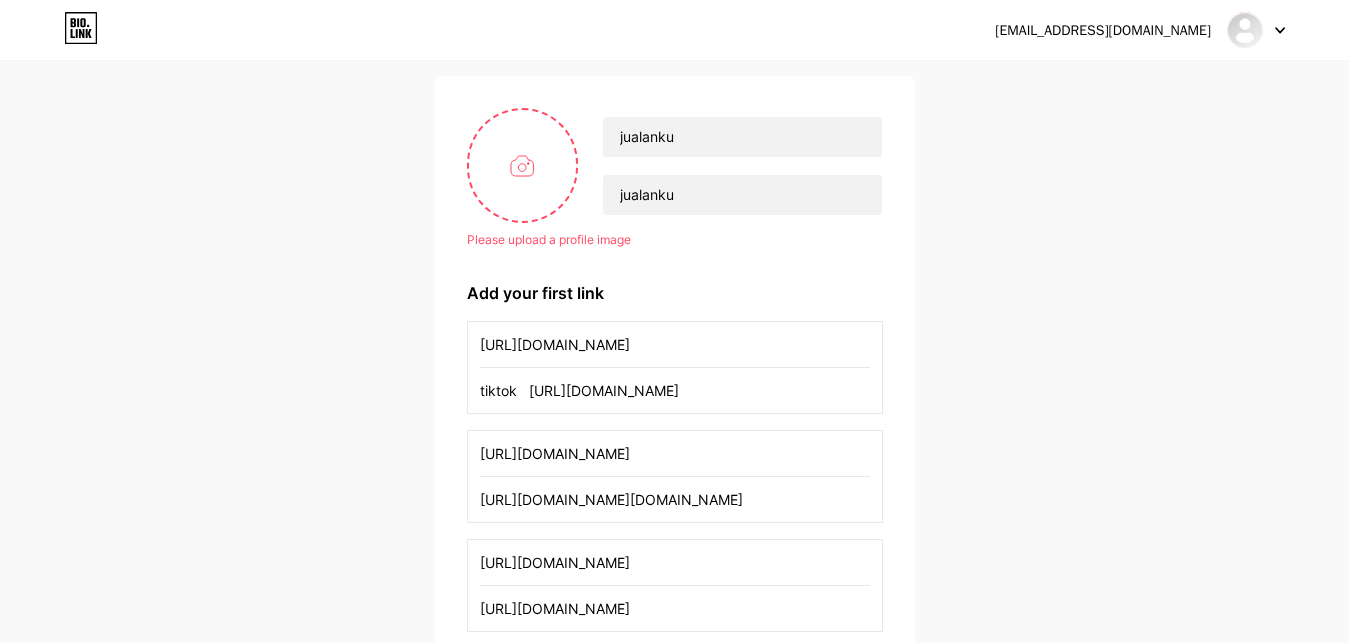 scroll, scrollTop: 88, scrollLeft: 0, axis: vertical 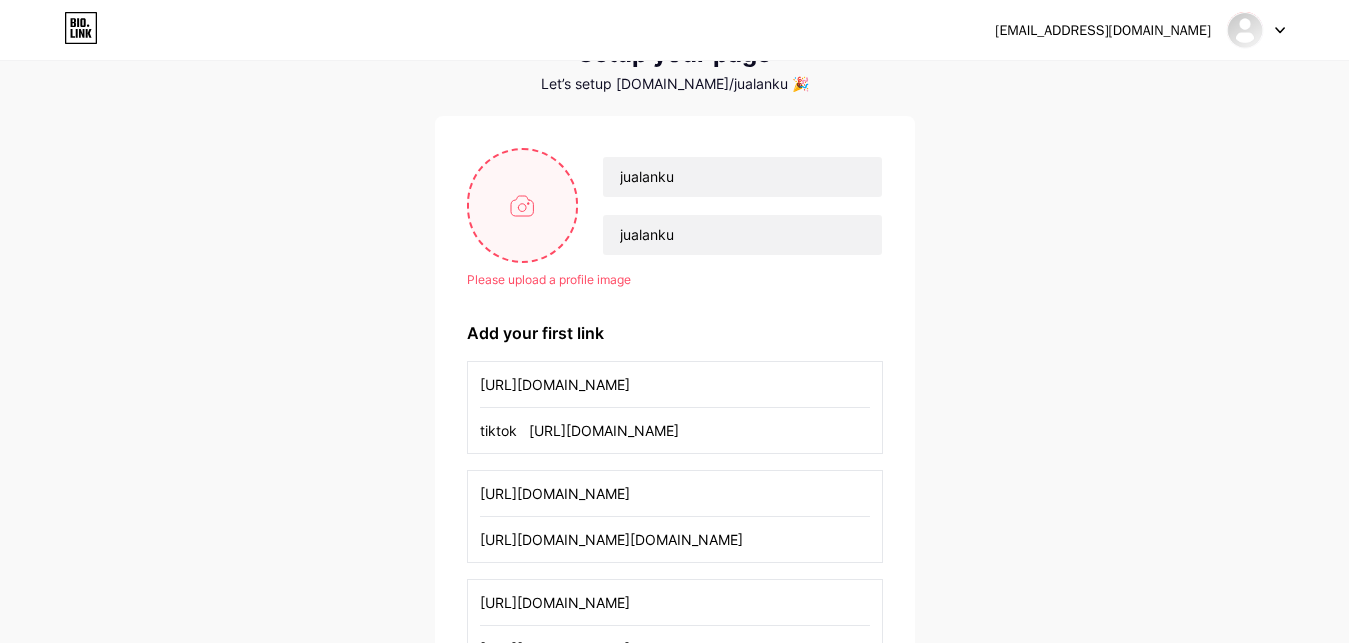 click at bounding box center [523, 205] 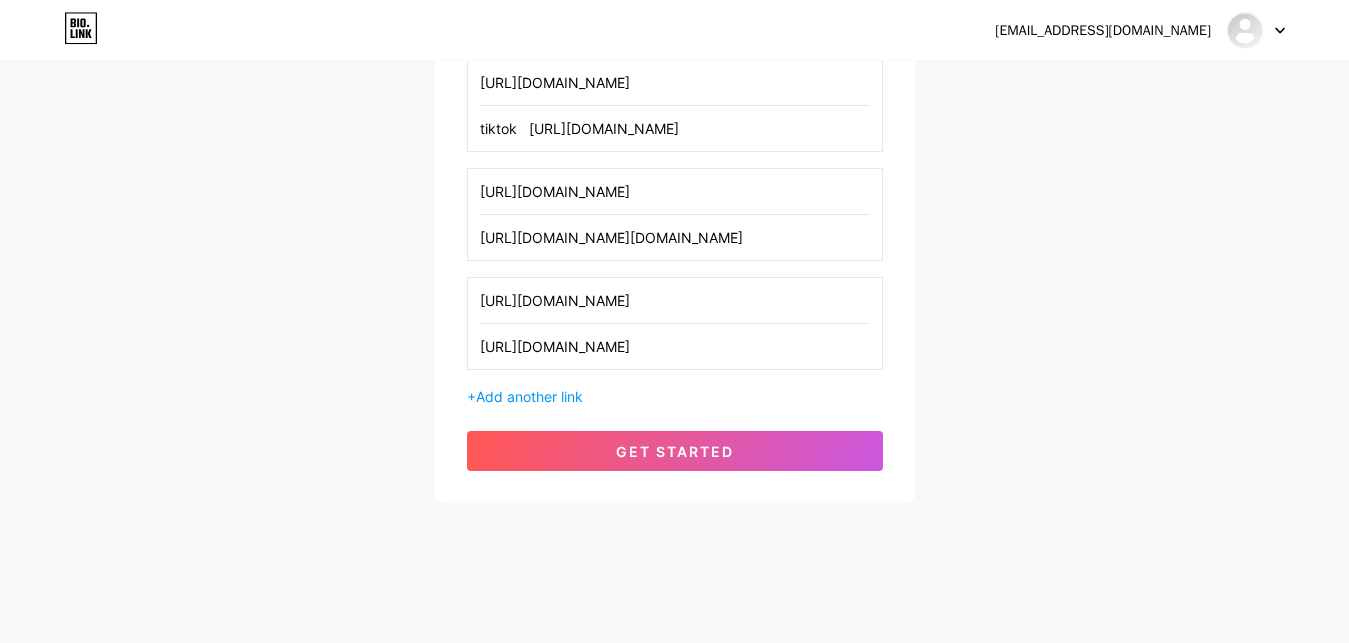 scroll, scrollTop: 368, scrollLeft: 0, axis: vertical 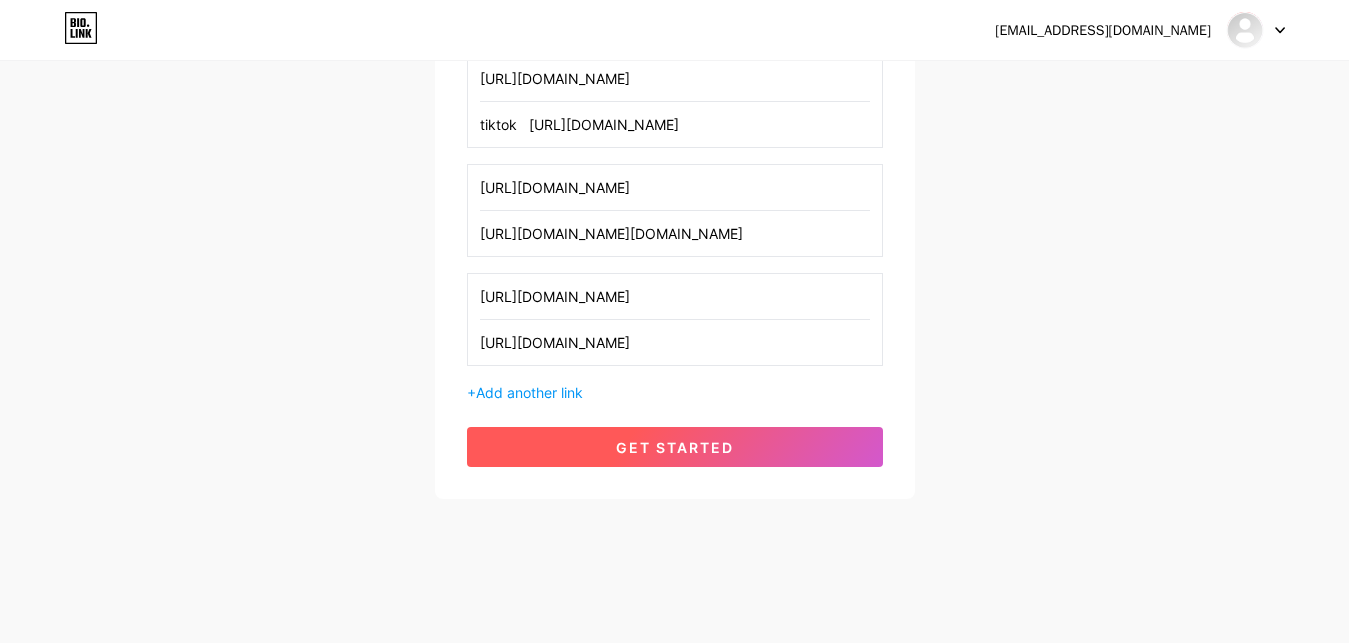 click on "get started" at bounding box center [675, 447] 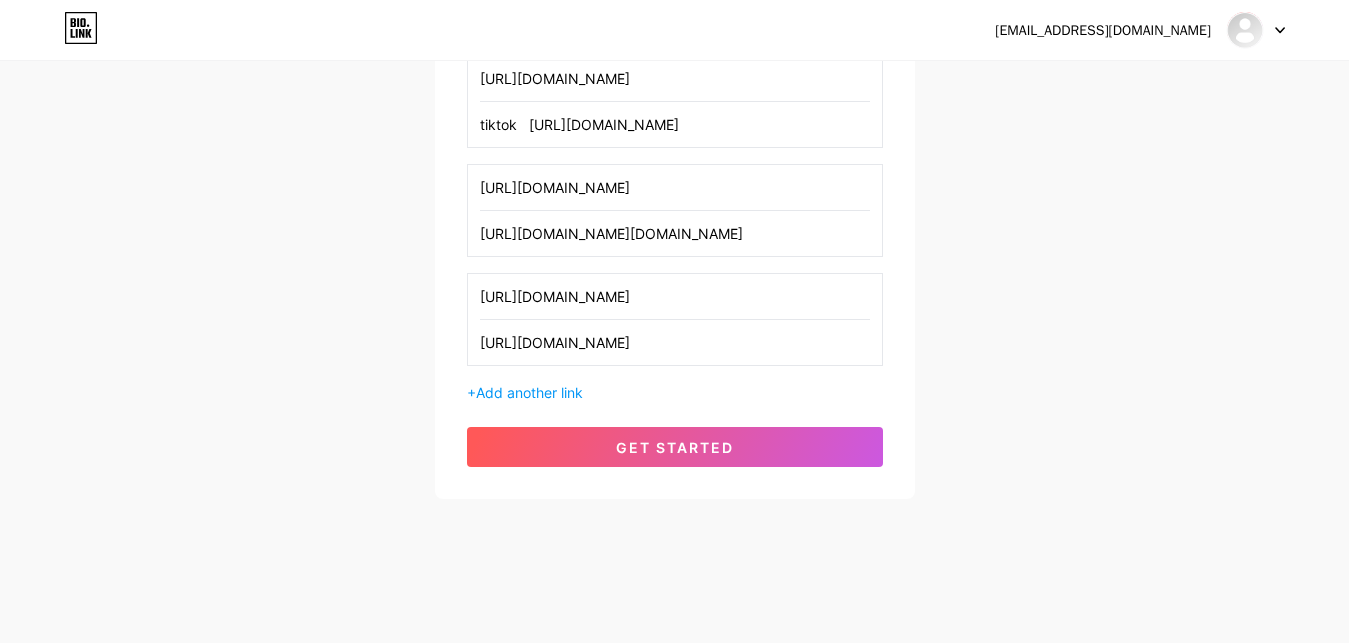 scroll, scrollTop: 0, scrollLeft: 0, axis: both 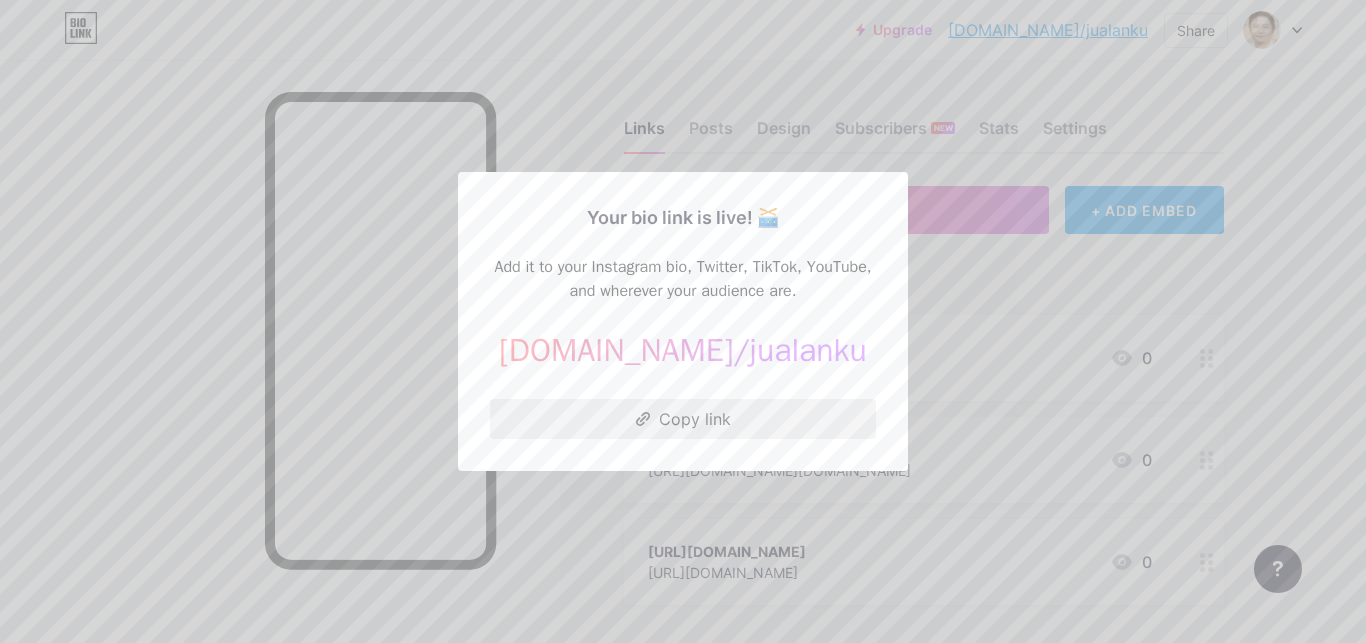 click on "Copy link" at bounding box center [683, 419] 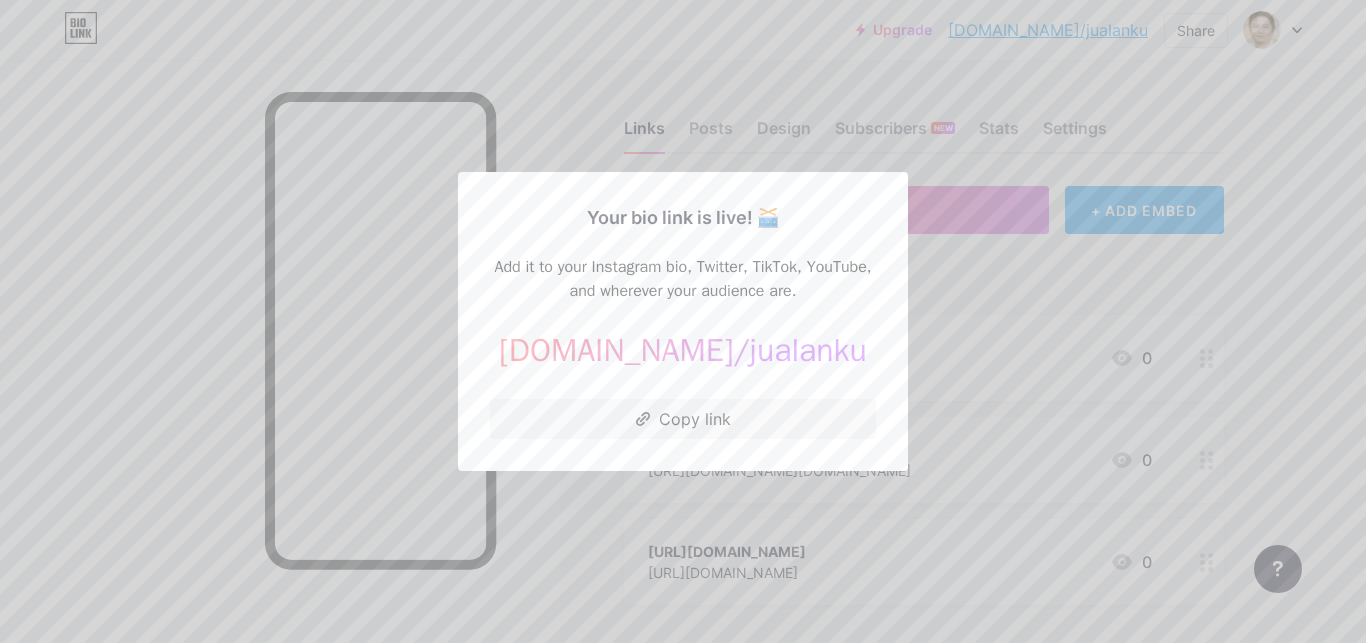 click at bounding box center [683, 321] 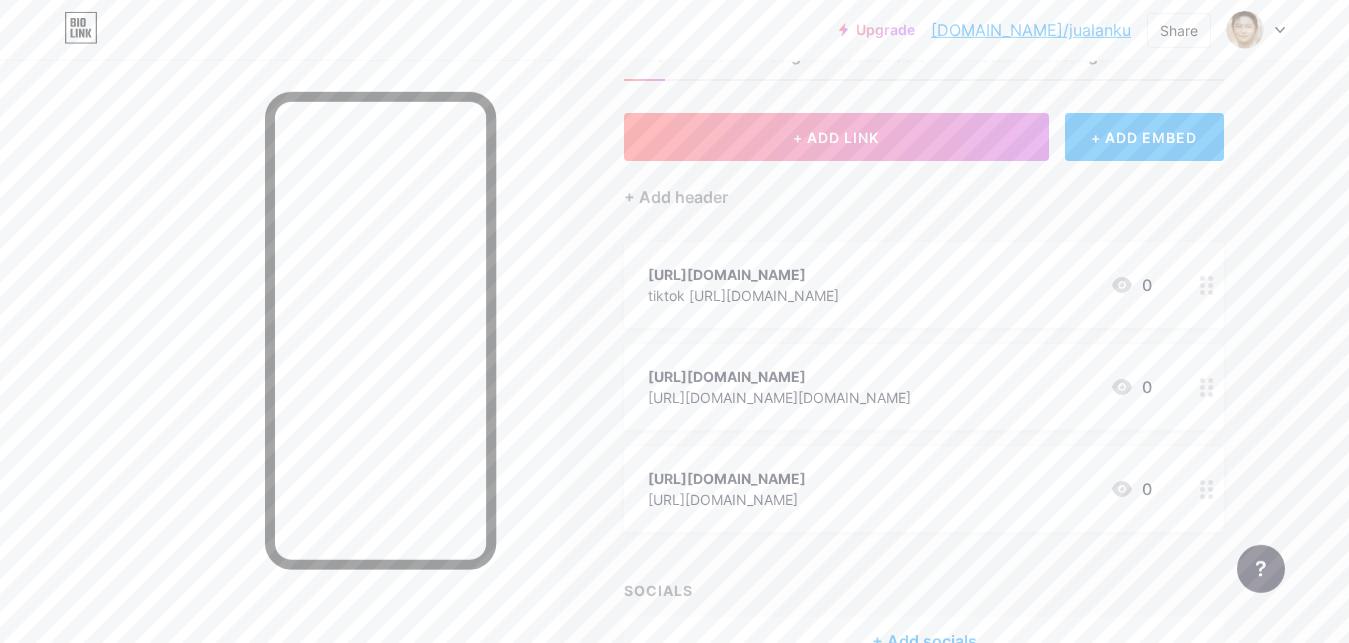 scroll, scrollTop: 0, scrollLeft: 0, axis: both 